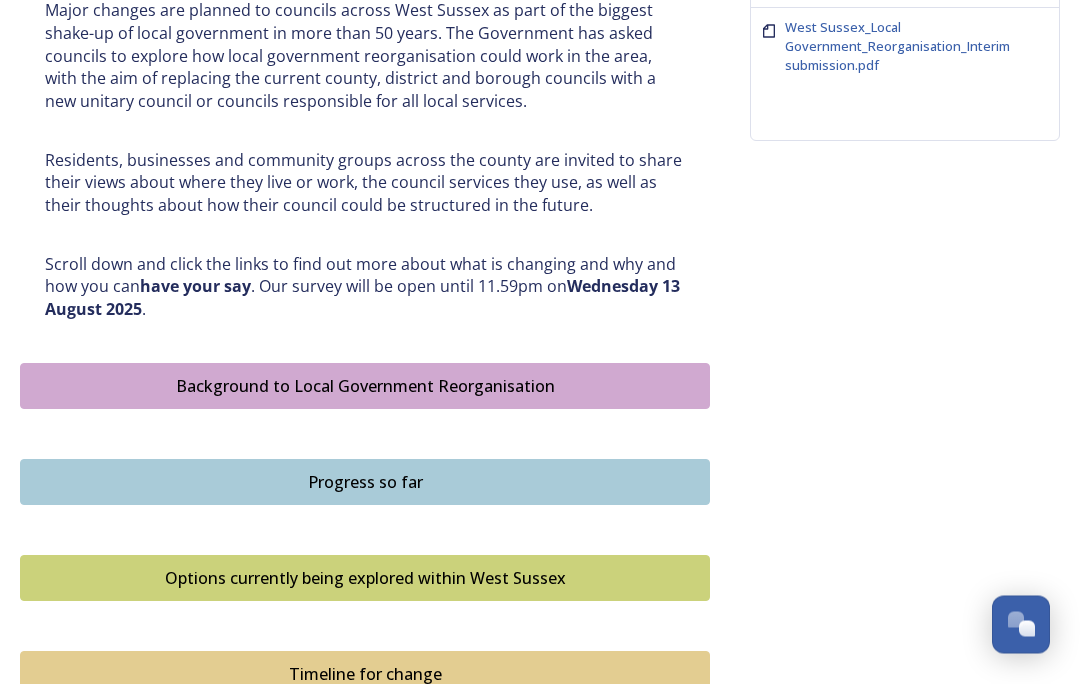 scroll, scrollTop: 846, scrollLeft: 0, axis: vertical 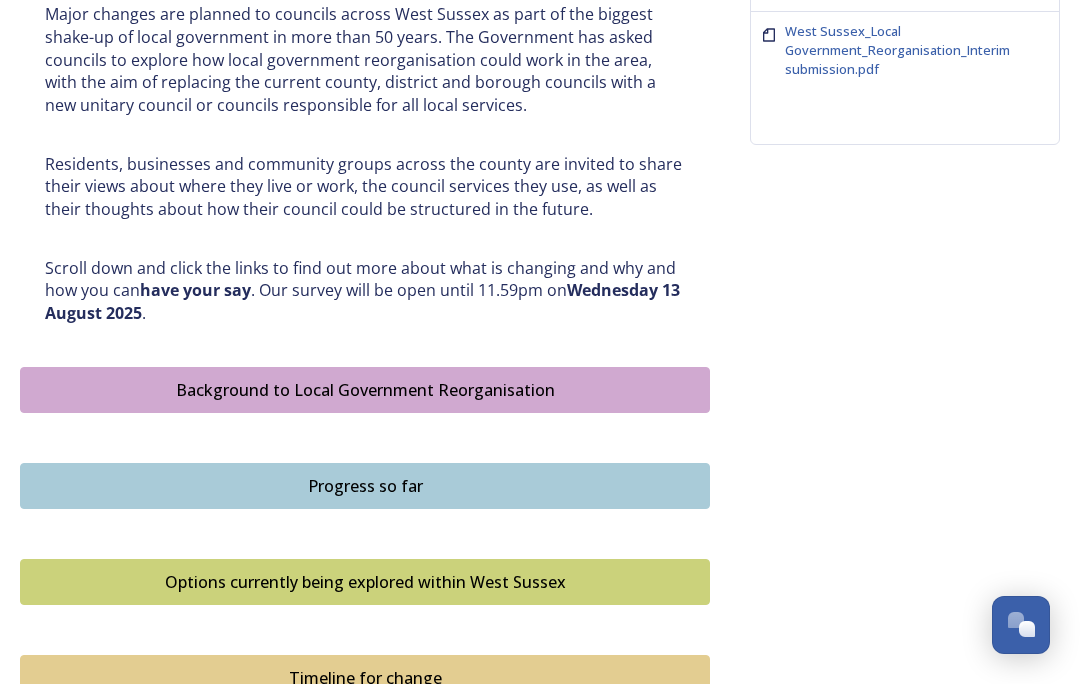 click on "Background to Local Government Reorganisation" at bounding box center (365, 390) 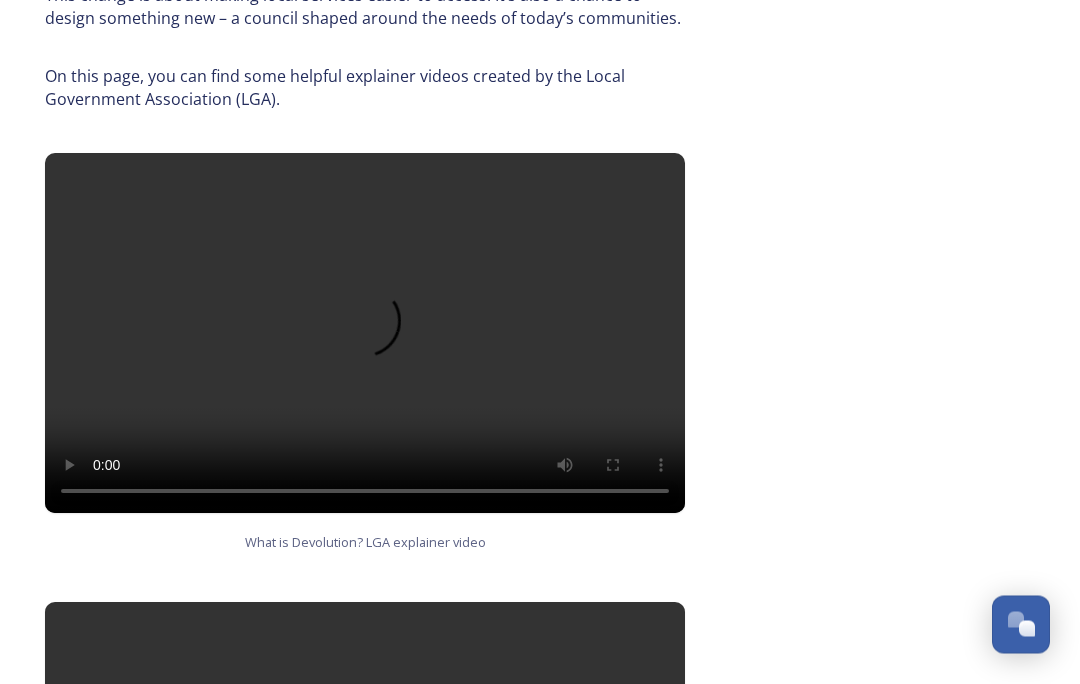 scroll, scrollTop: 1168, scrollLeft: 0, axis: vertical 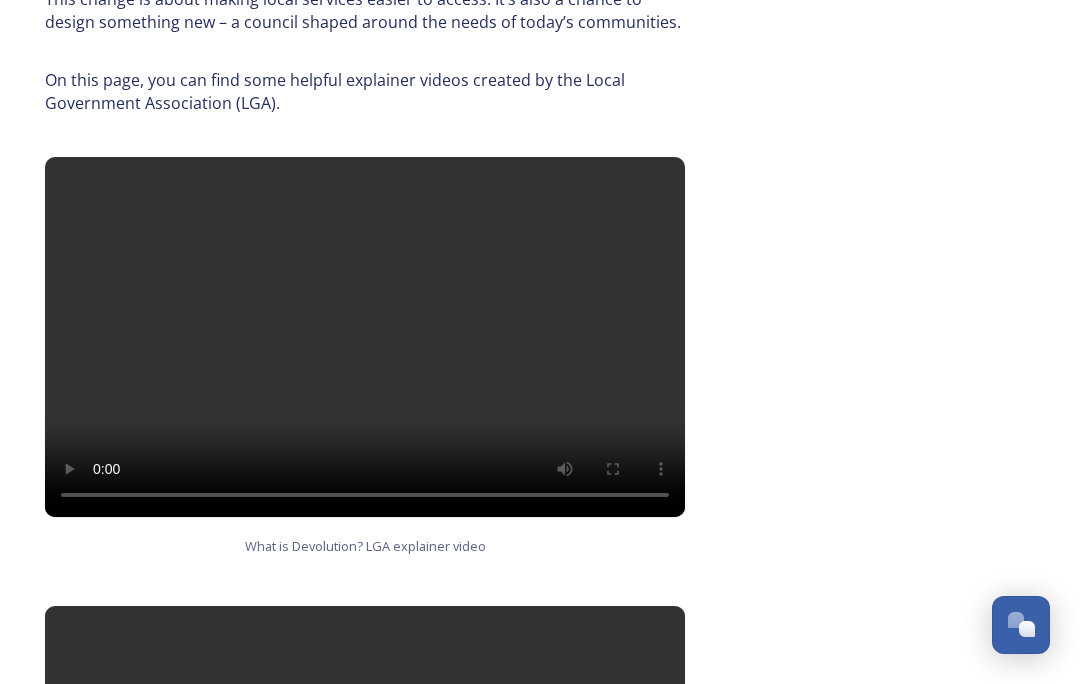 click at bounding box center [365, 337] 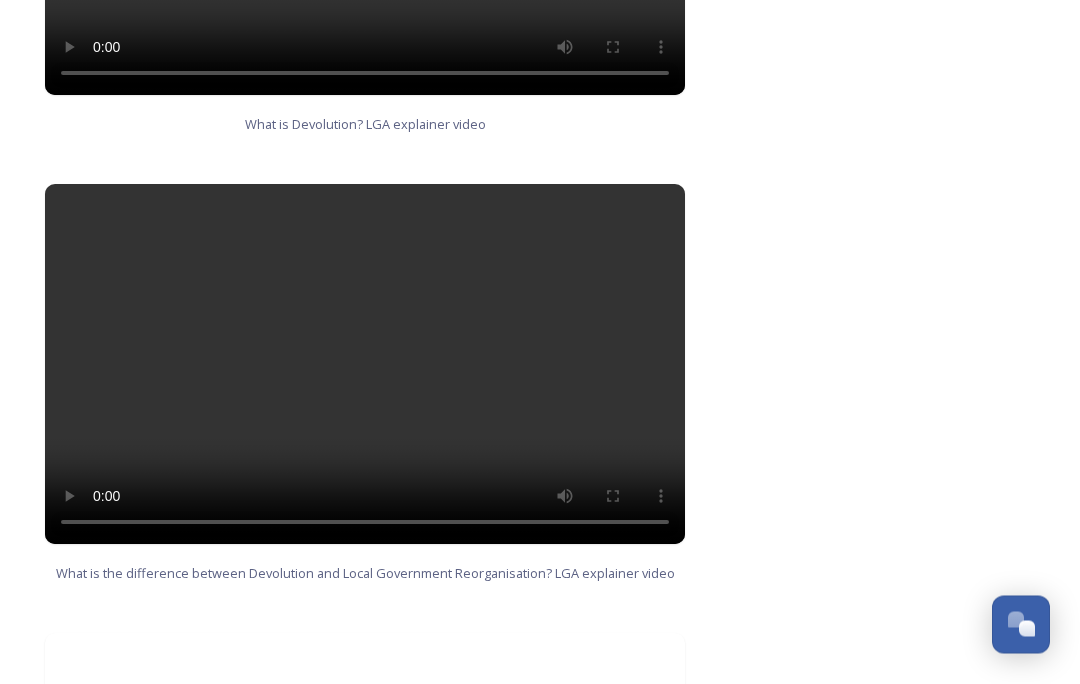 scroll, scrollTop: 1590, scrollLeft: 0, axis: vertical 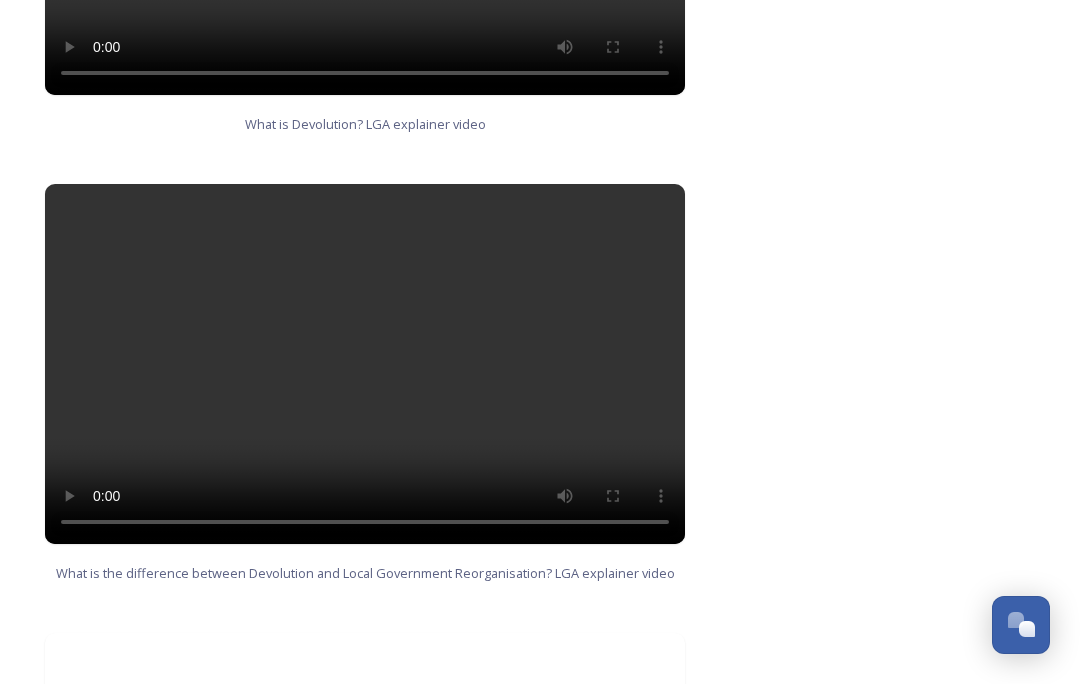 click at bounding box center (365, 364) 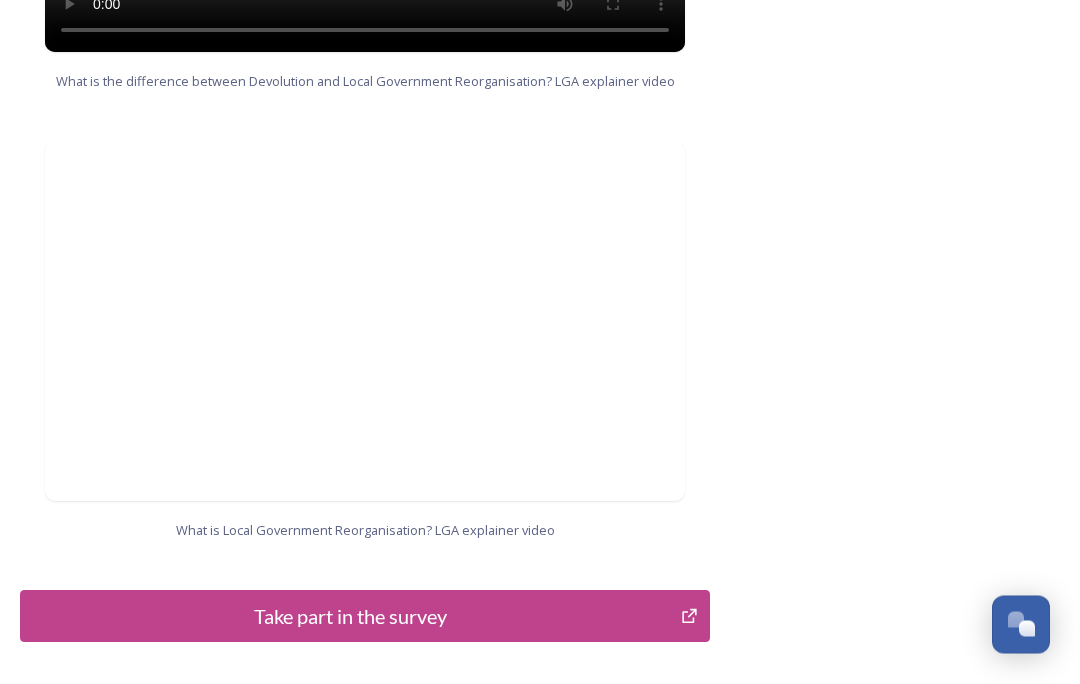 scroll, scrollTop: 2121, scrollLeft: 0, axis: vertical 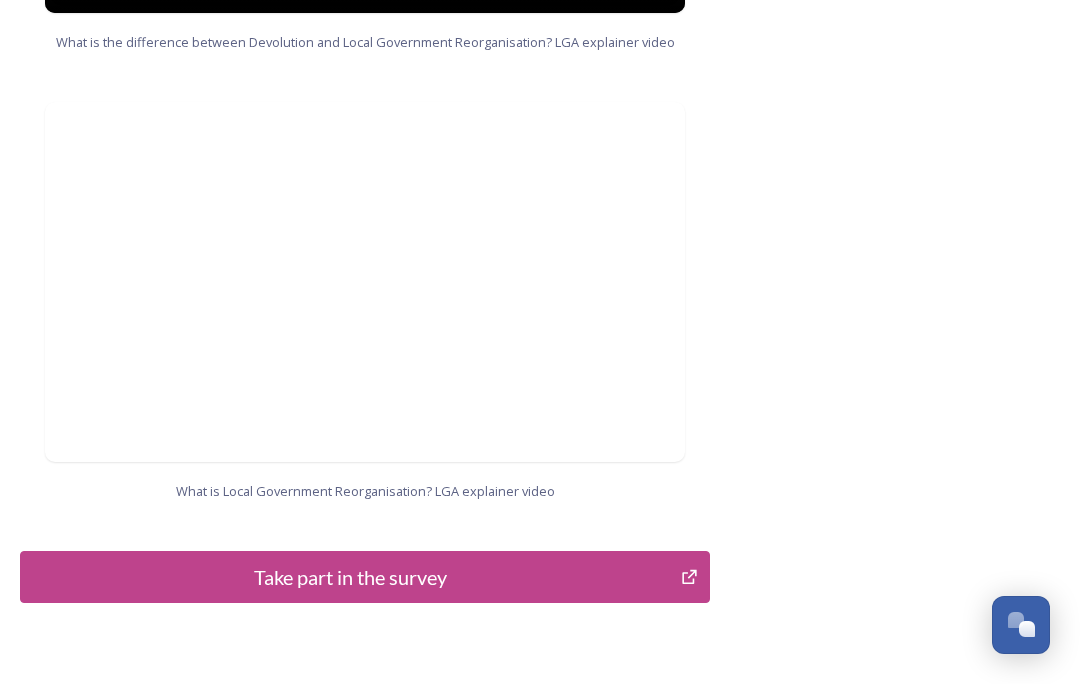 click on "Take part in the survey" at bounding box center (350, 577) 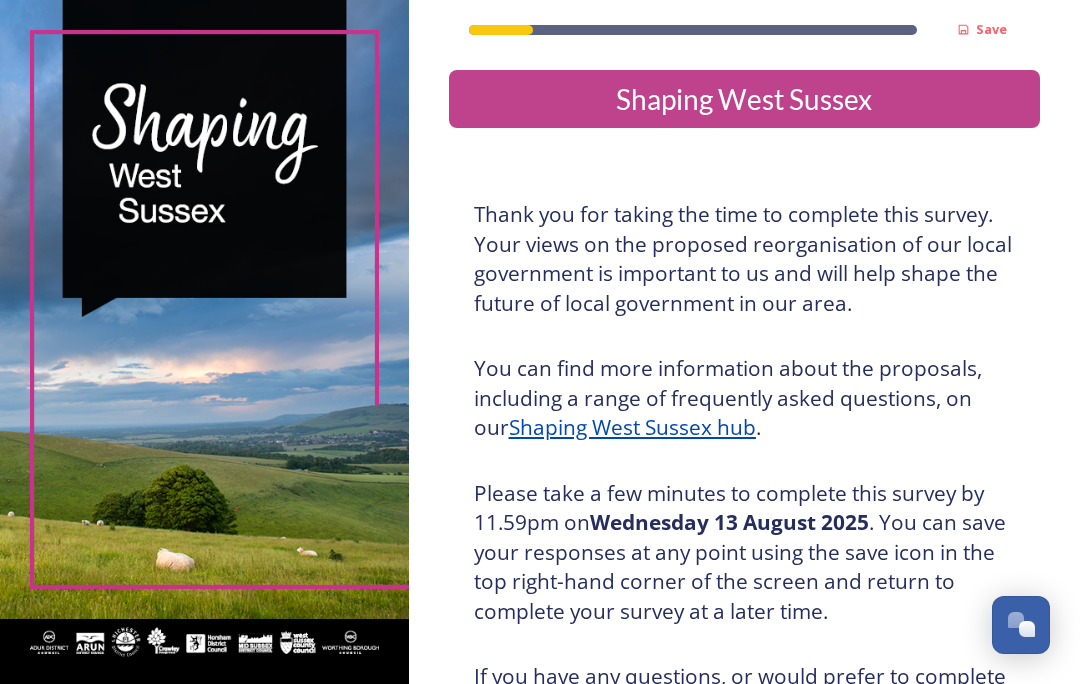 scroll, scrollTop: 87, scrollLeft: 0, axis: vertical 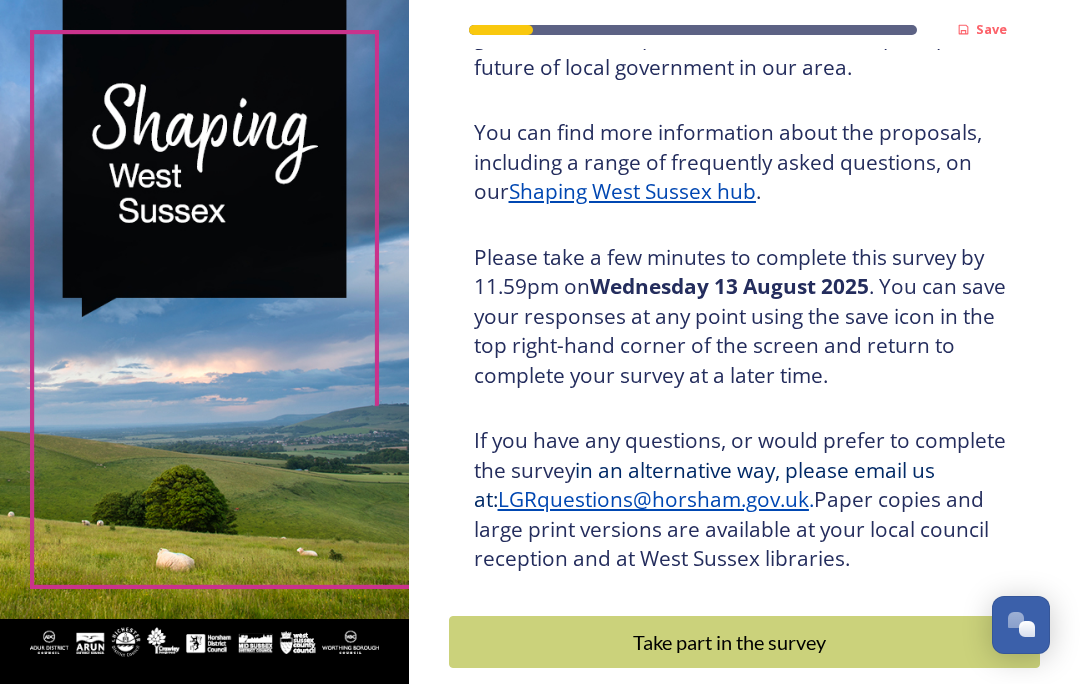 click on "Take part in the survey" at bounding box center (730, 642) 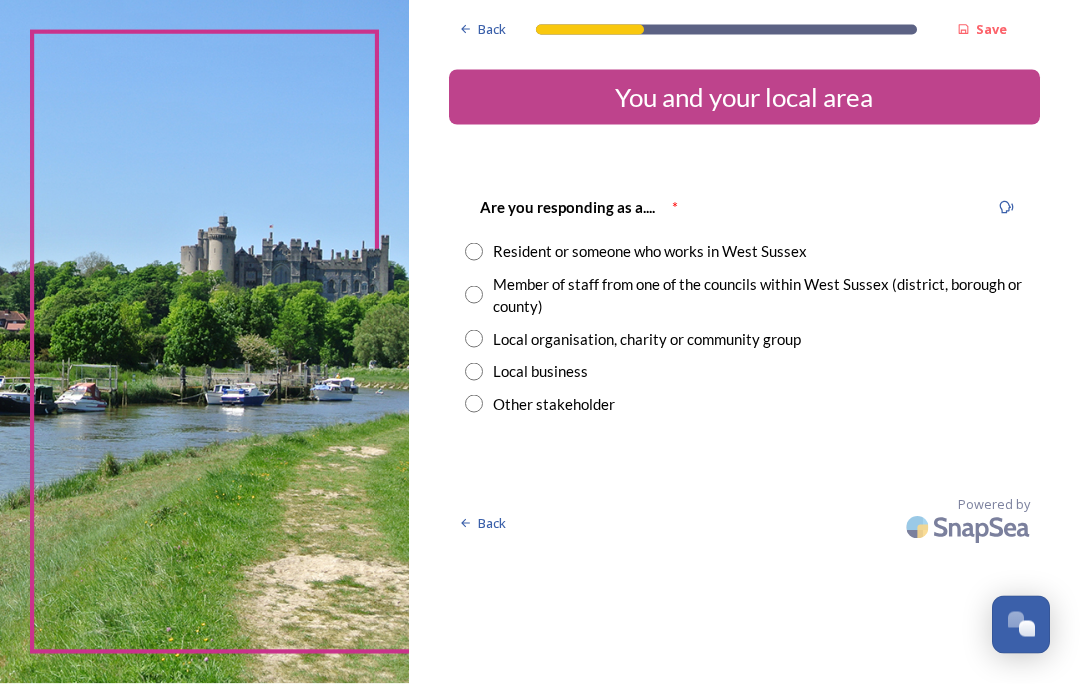 scroll, scrollTop: 62, scrollLeft: 0, axis: vertical 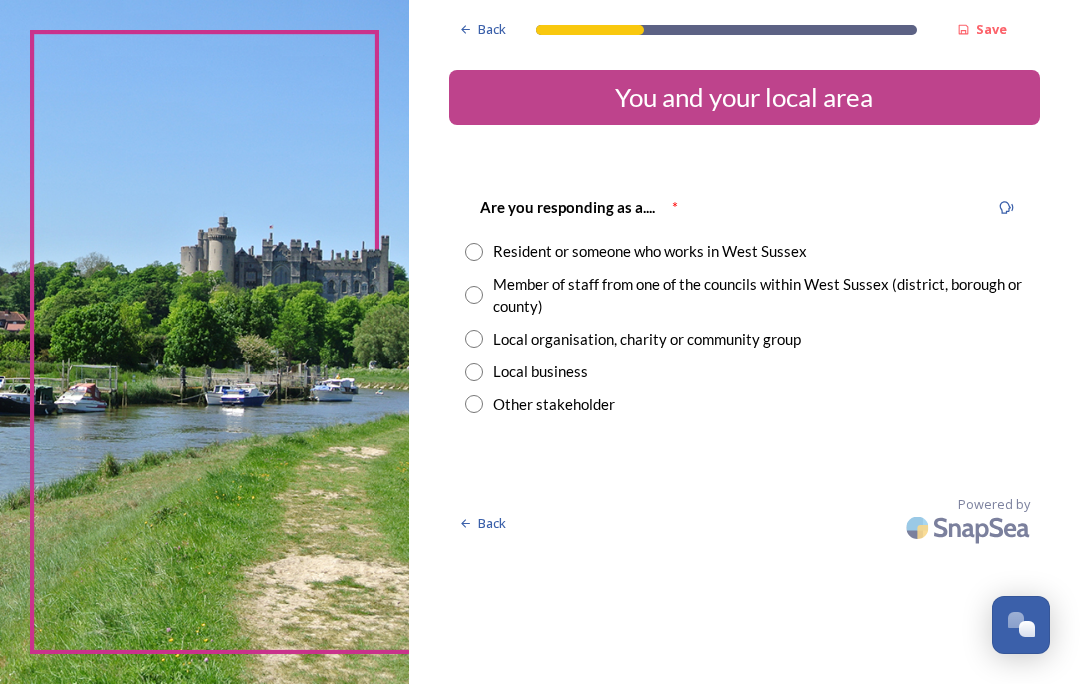 click at bounding box center [474, 252] 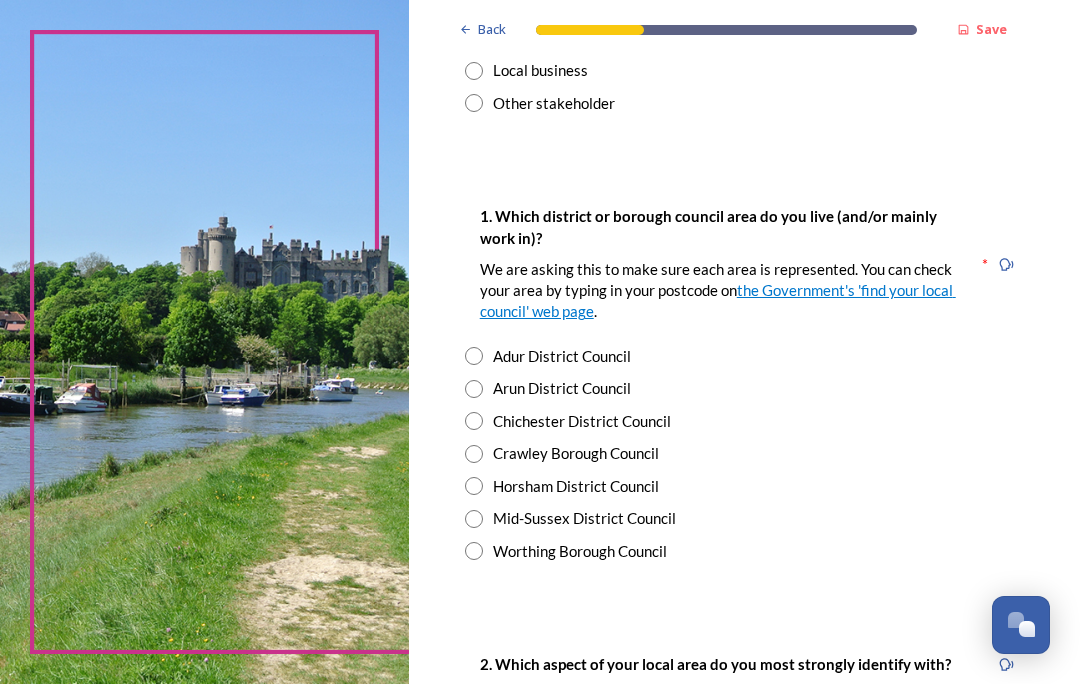 scroll, scrollTop: 303, scrollLeft: 0, axis: vertical 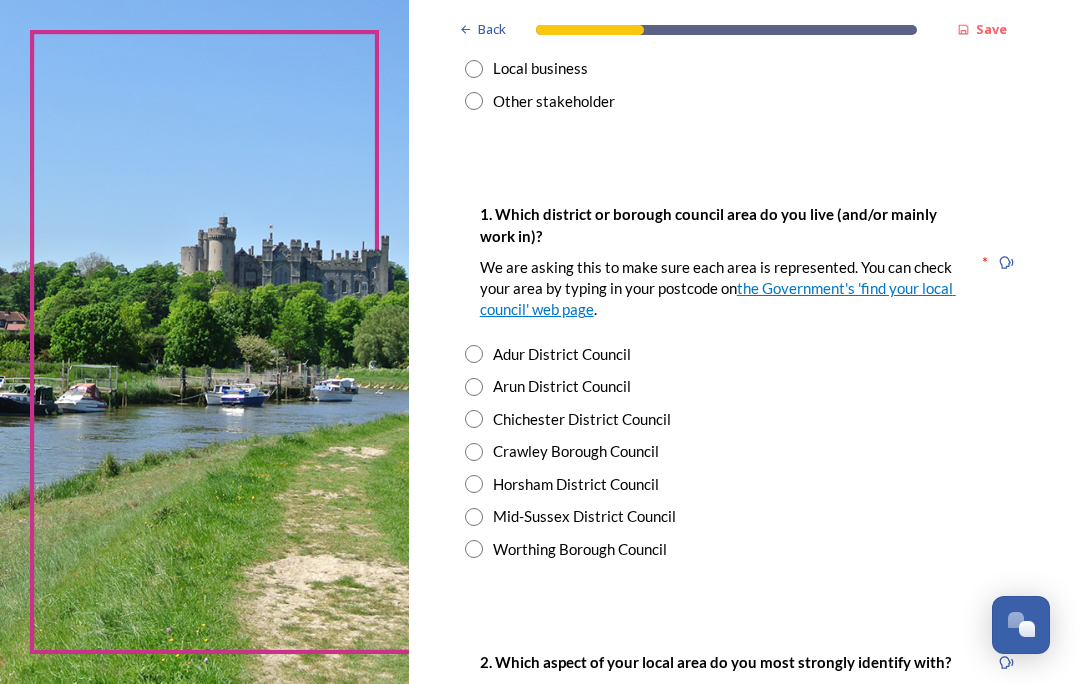 click at bounding box center [474, 517] 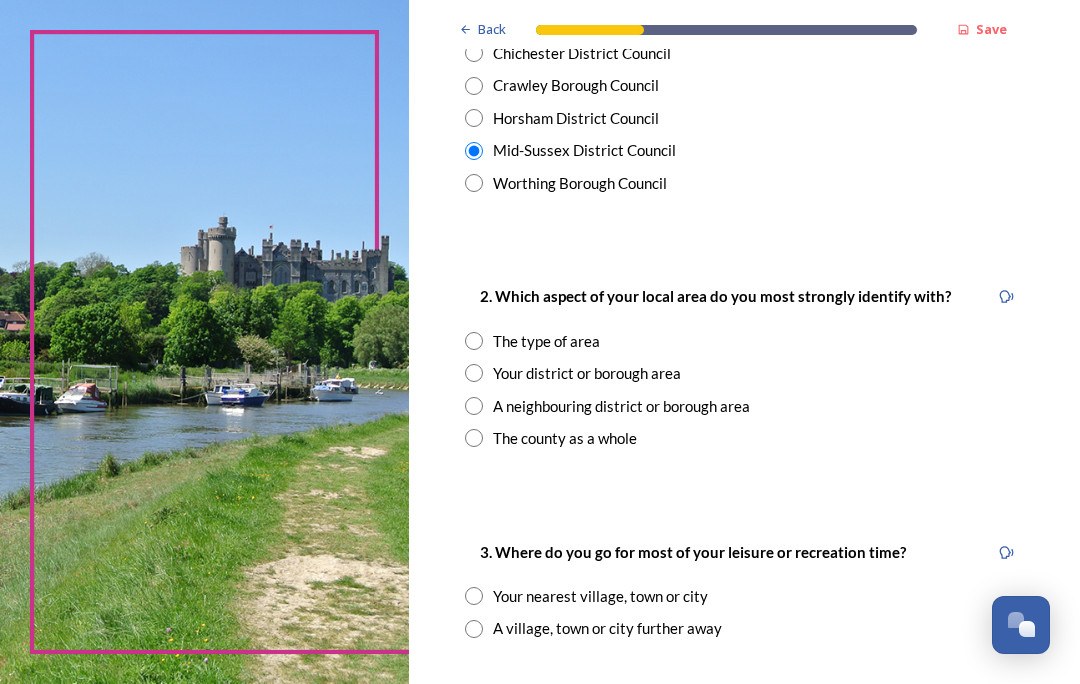 scroll, scrollTop: 669, scrollLeft: 0, axis: vertical 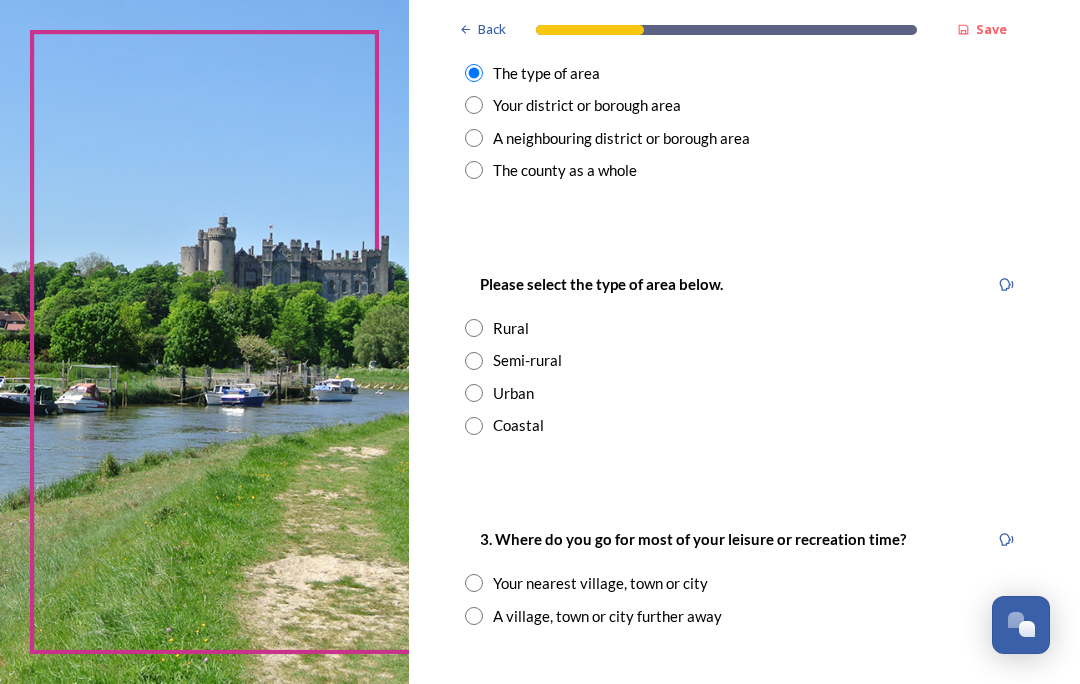 click at bounding box center [474, 361] 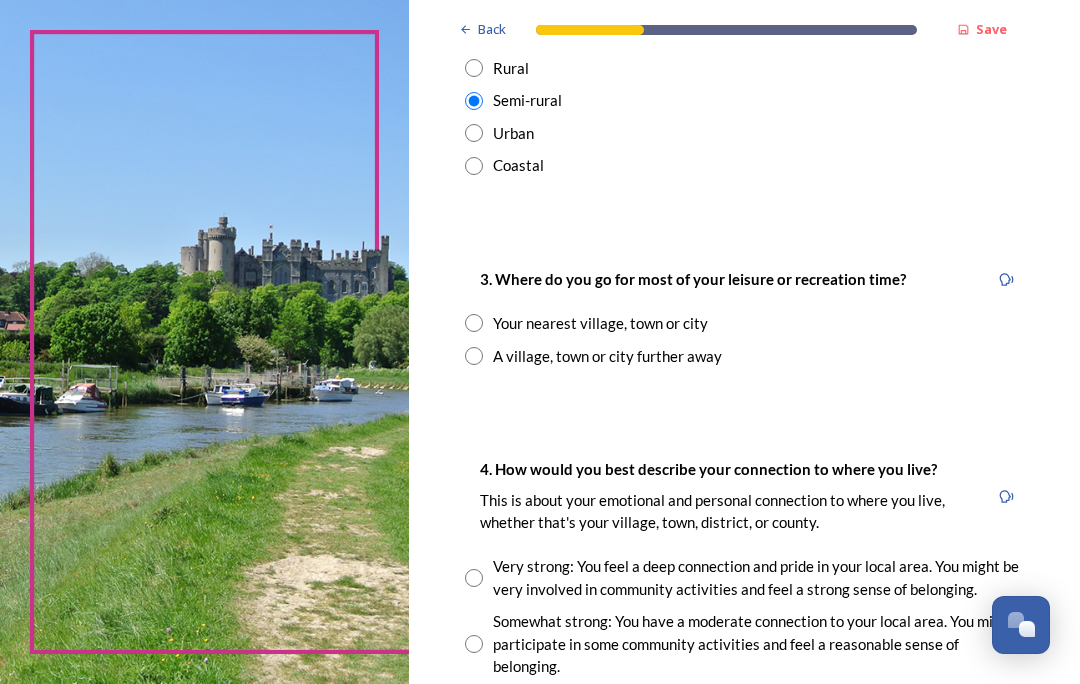 scroll, scrollTop: 1197, scrollLeft: 0, axis: vertical 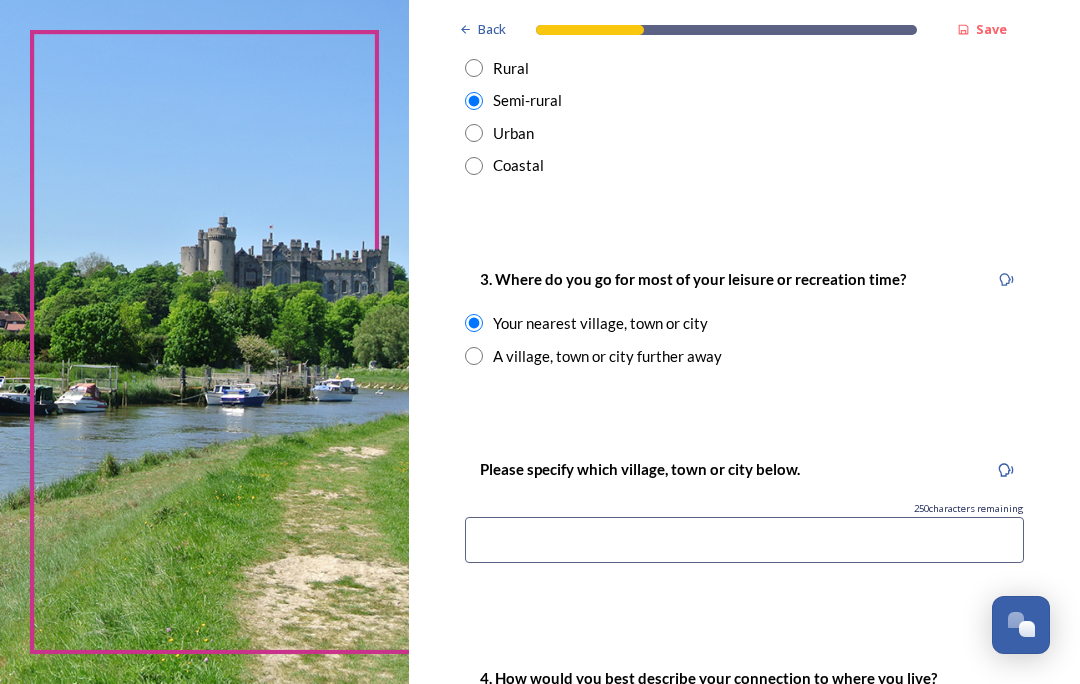 click at bounding box center [744, 540] 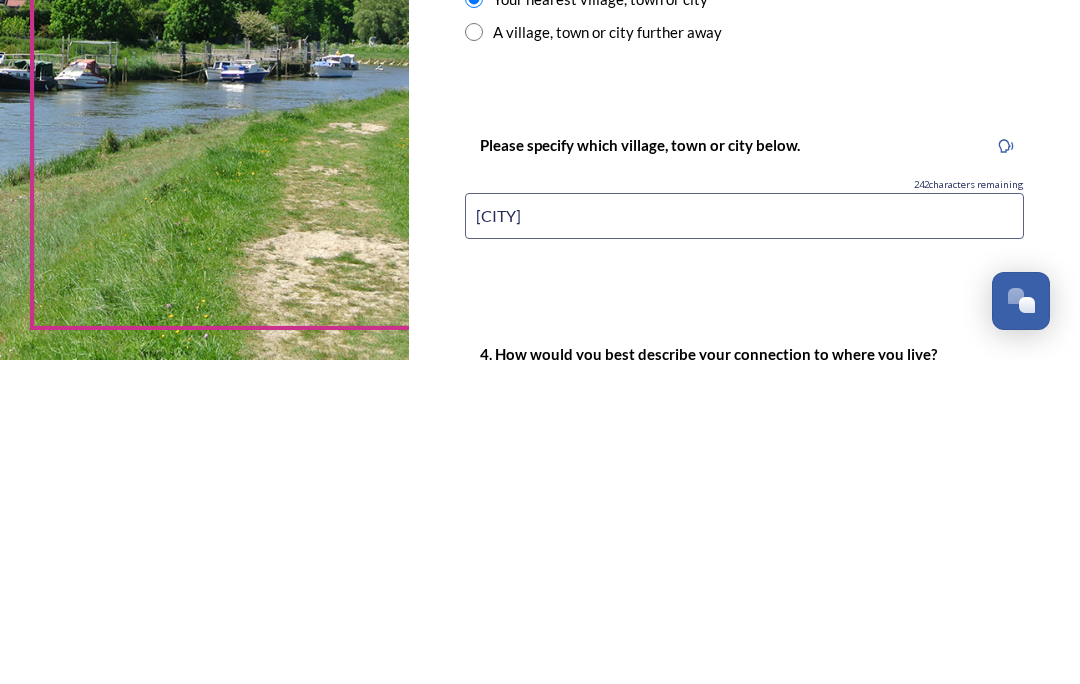 scroll, scrollTop: 87, scrollLeft: 0, axis: vertical 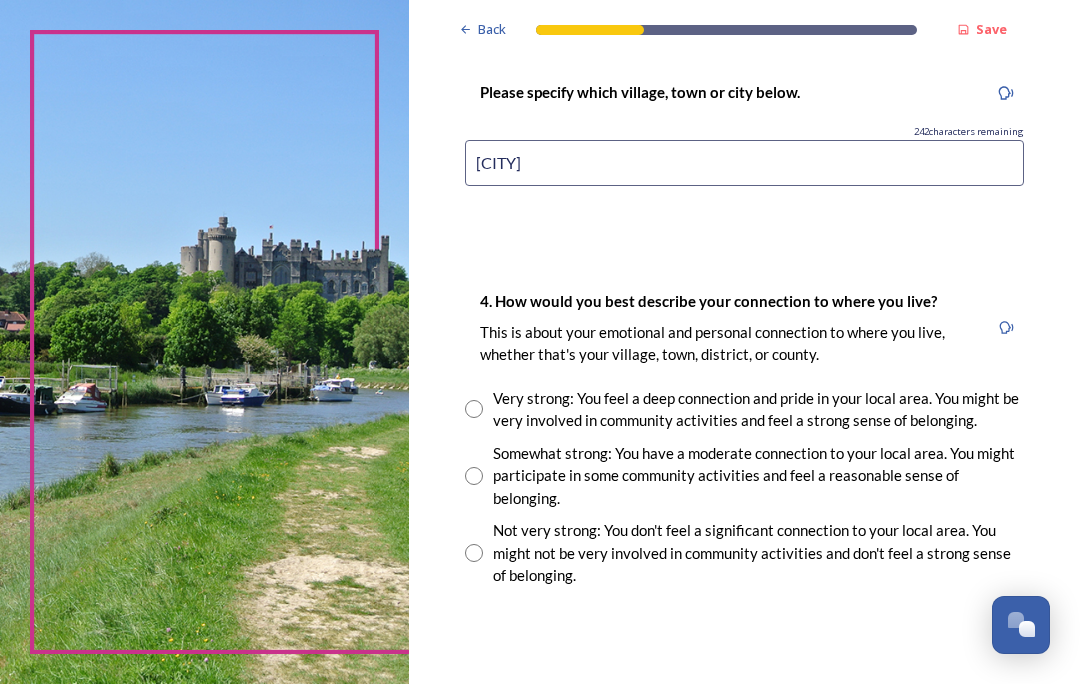 type on "[CITY]" 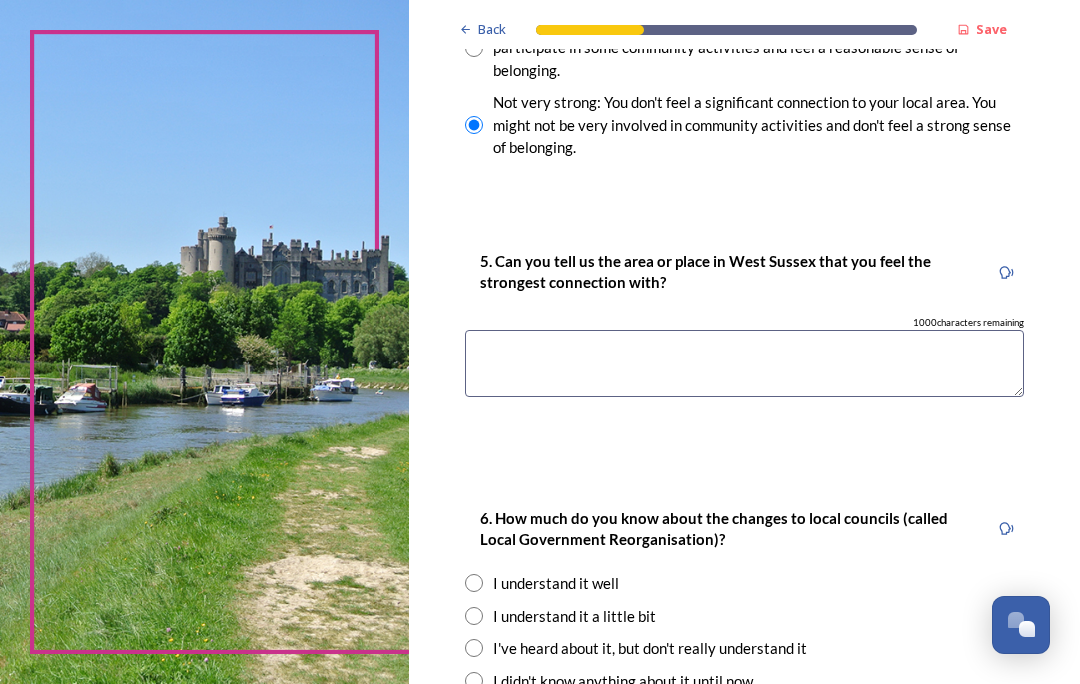 scroll, scrollTop: 2002, scrollLeft: 0, axis: vertical 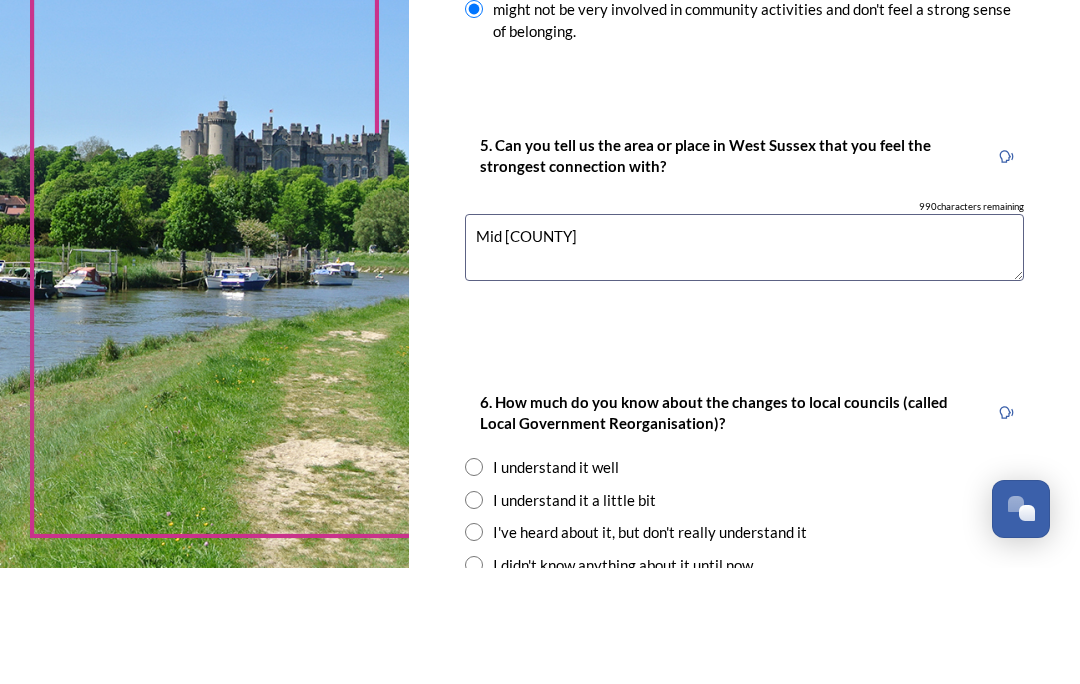type on "Mid [COUNTY]" 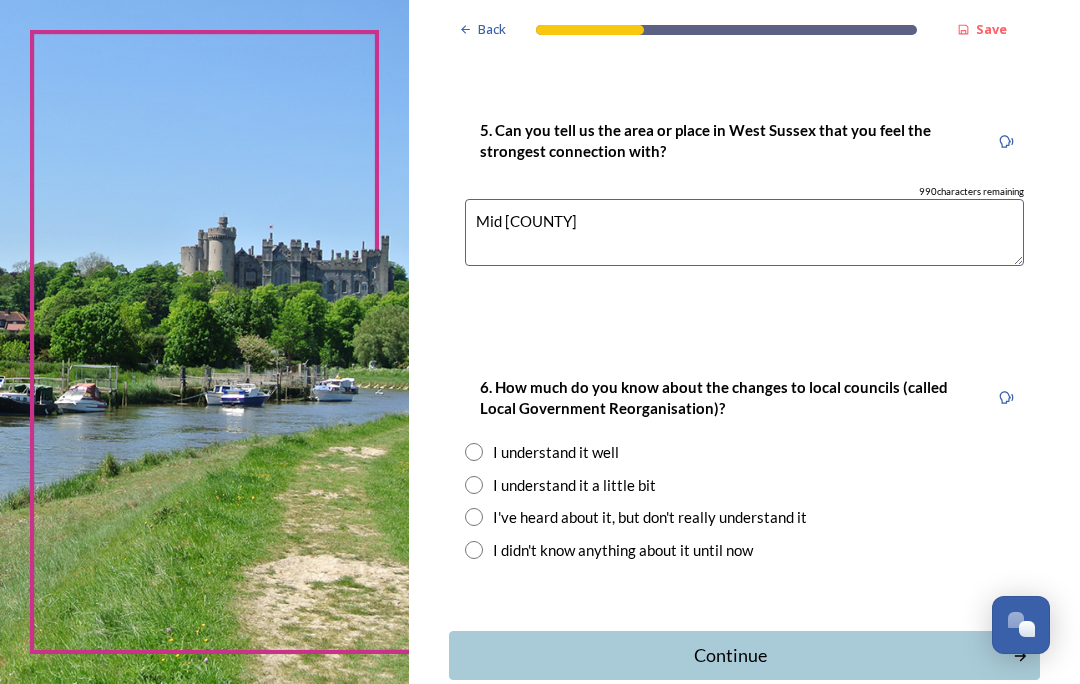 scroll, scrollTop: 2132, scrollLeft: 0, axis: vertical 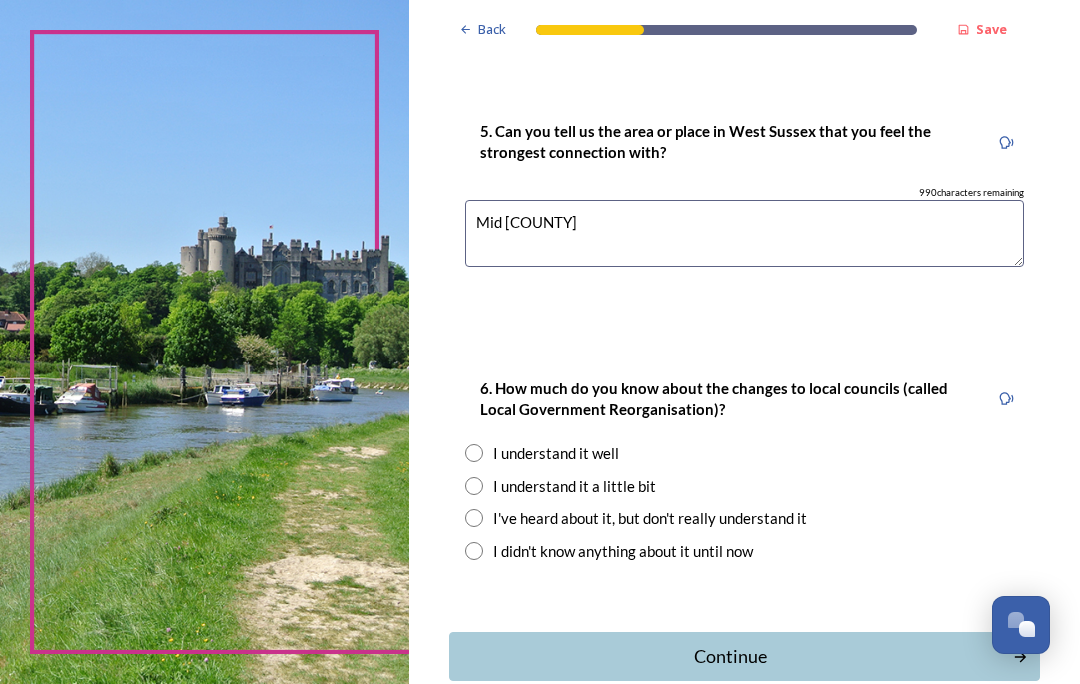 click at bounding box center (474, 486) 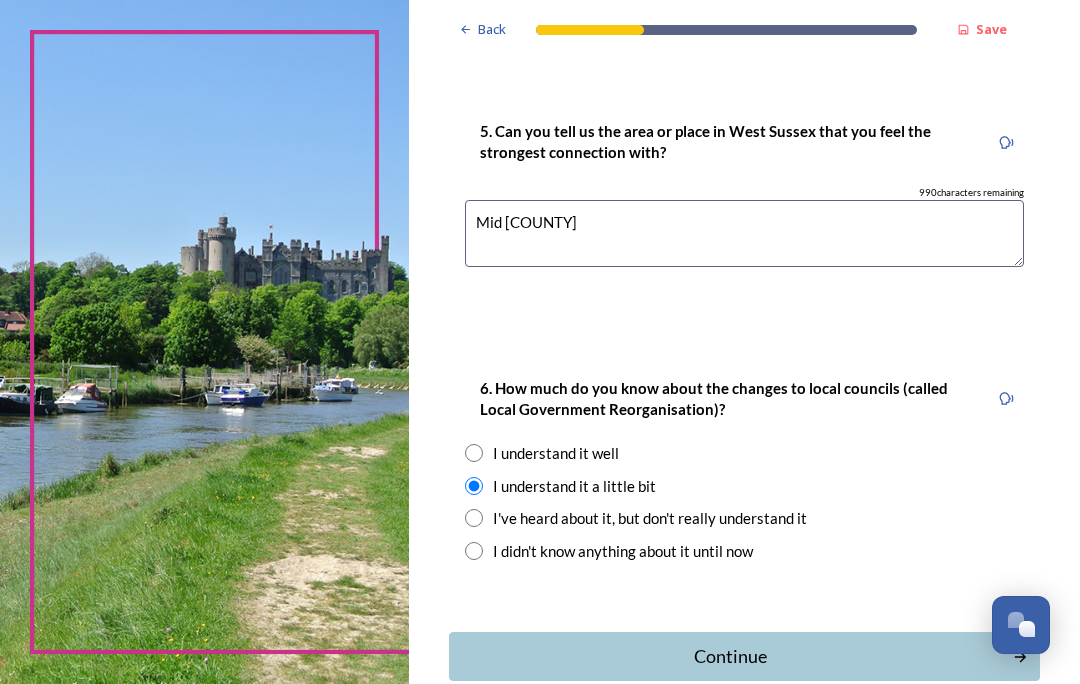 click on "Continue" at bounding box center [731, 656] 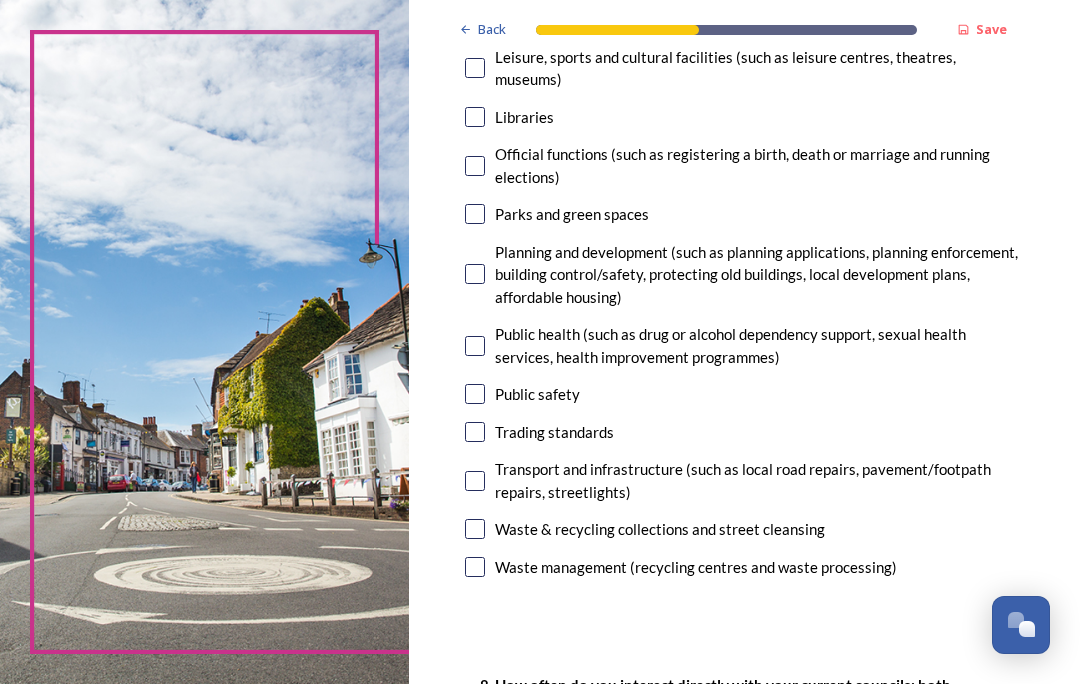 scroll, scrollTop: 673, scrollLeft: 0, axis: vertical 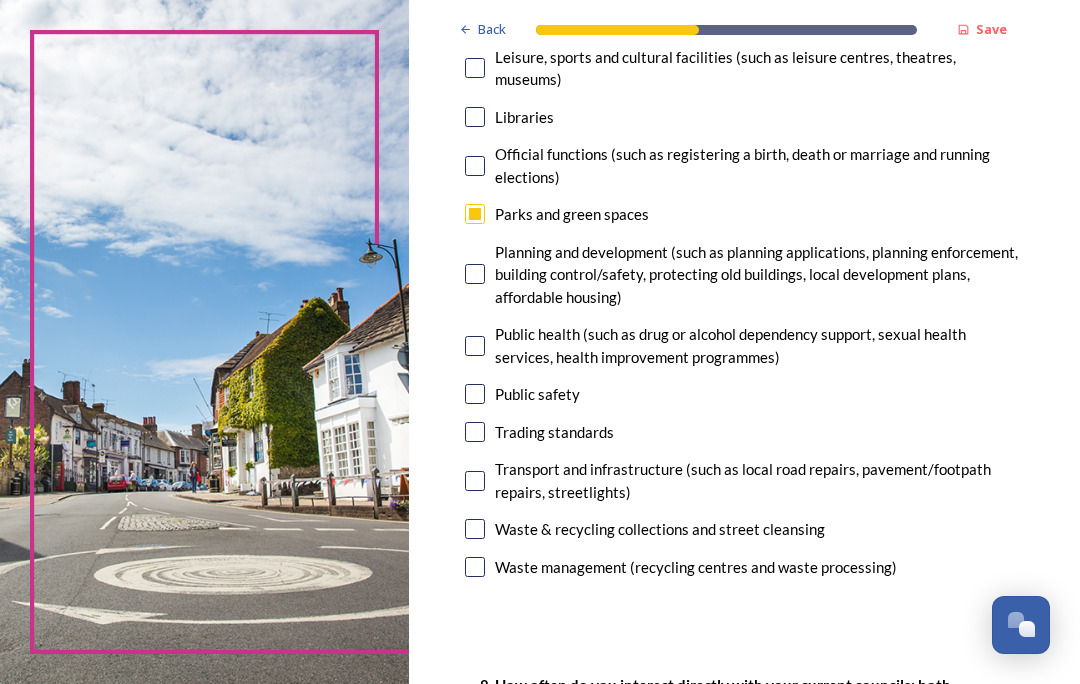 click at bounding box center (475, 274) 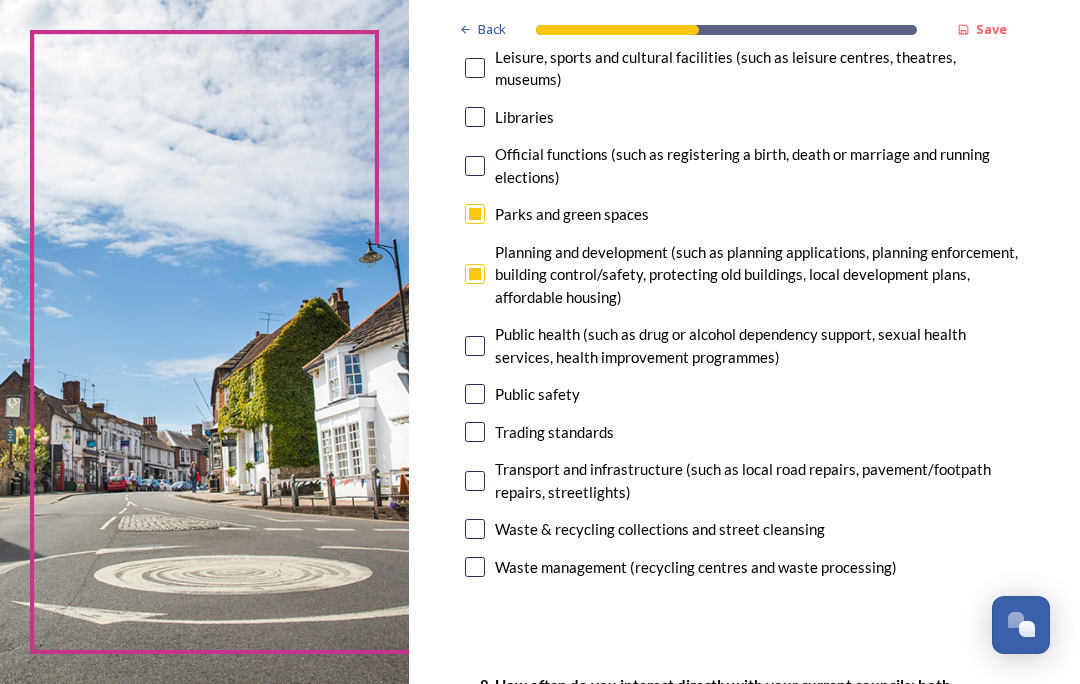 click at bounding box center [475, 481] 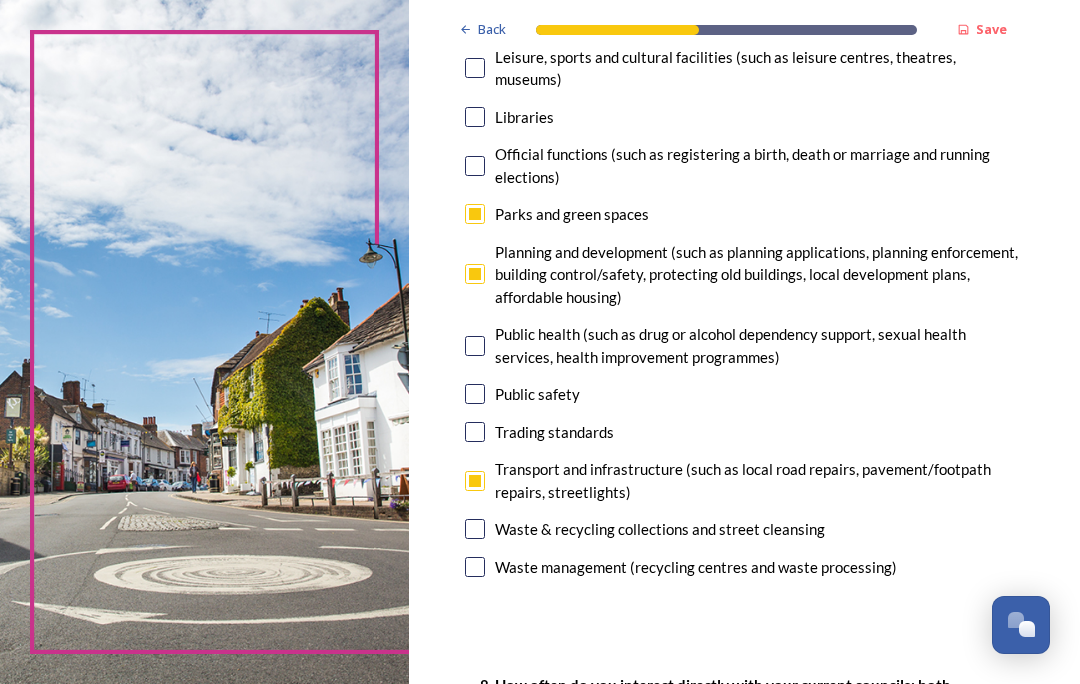 click at bounding box center (475, 529) 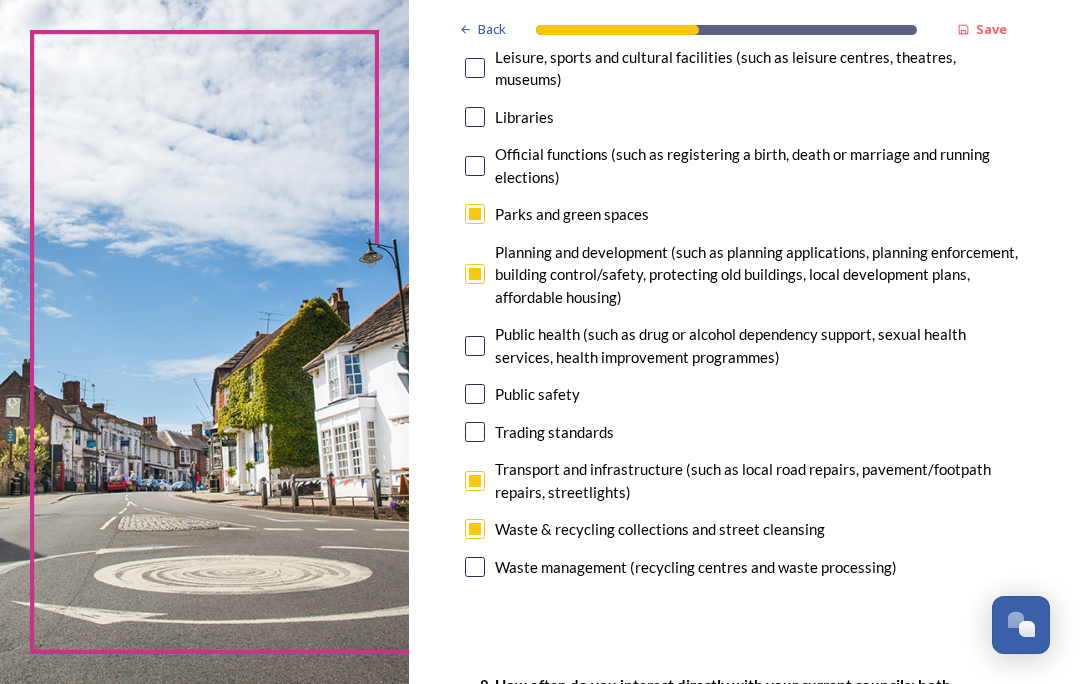 click at bounding box center [475, 567] 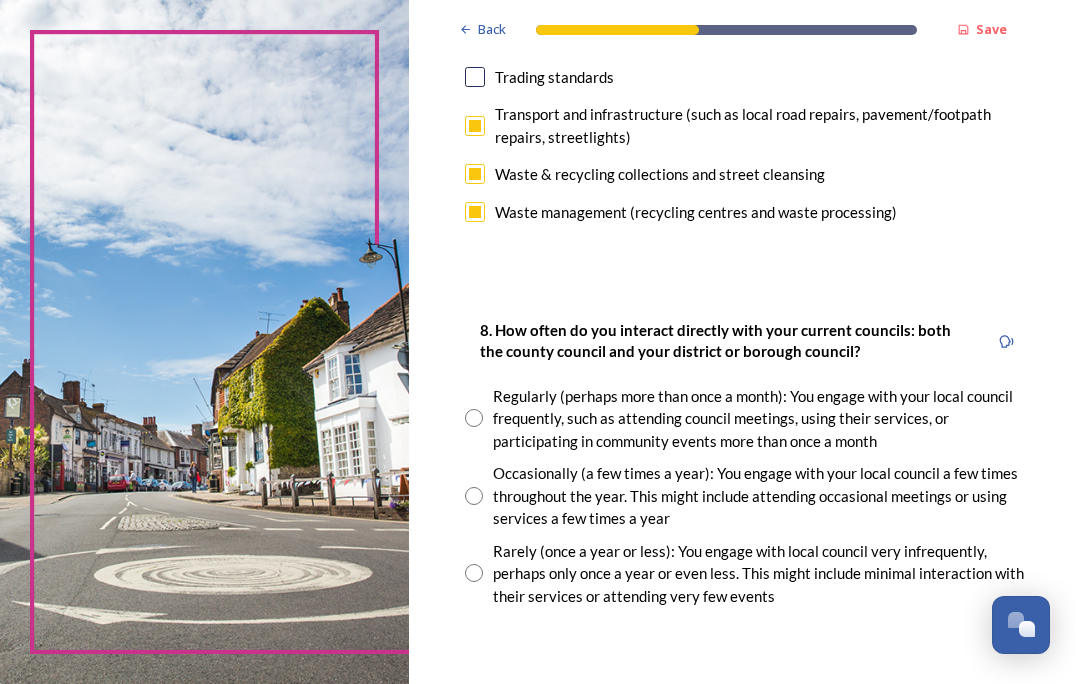 scroll, scrollTop: 1029, scrollLeft: 0, axis: vertical 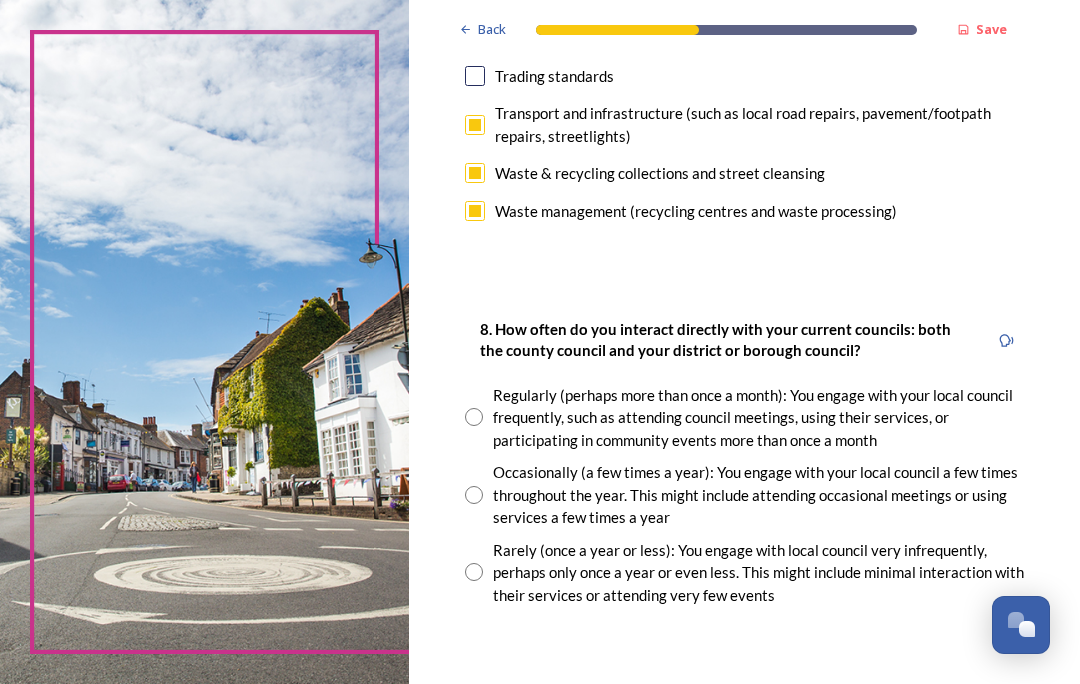 click on "Rarely (once a year or less): You engage with local council very infrequently, perhaps only once a year or even less. This might include minimal interaction with their services or attending very few events" at bounding box center (744, 573) 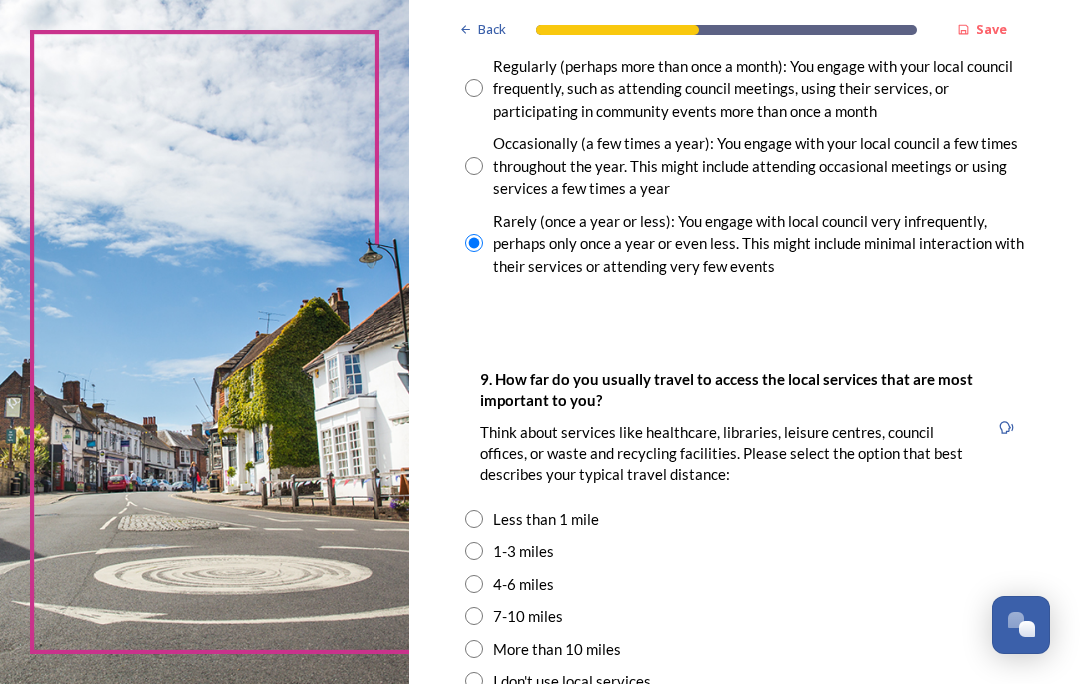 scroll, scrollTop: 1359, scrollLeft: 0, axis: vertical 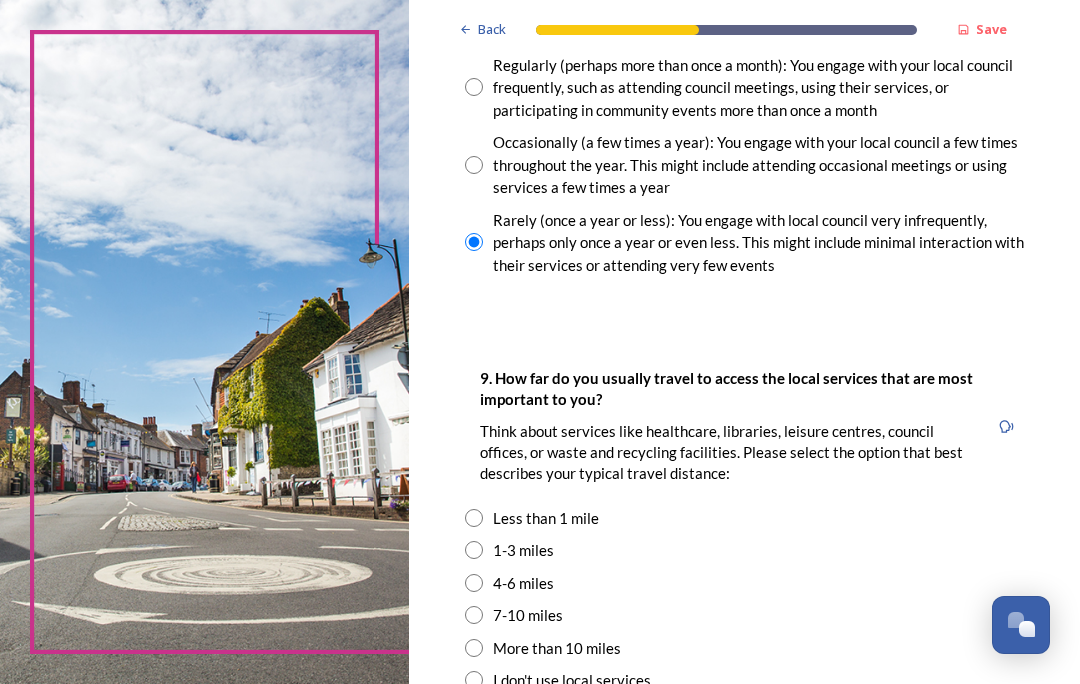 click at bounding box center (474, 550) 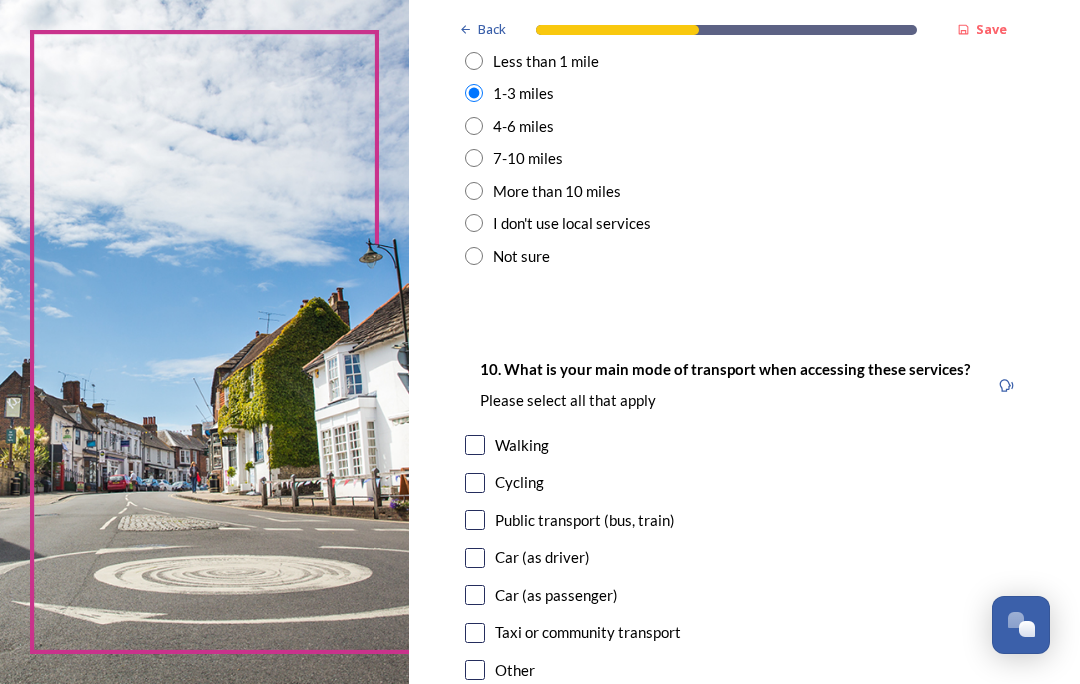 scroll, scrollTop: 1817, scrollLeft: 0, axis: vertical 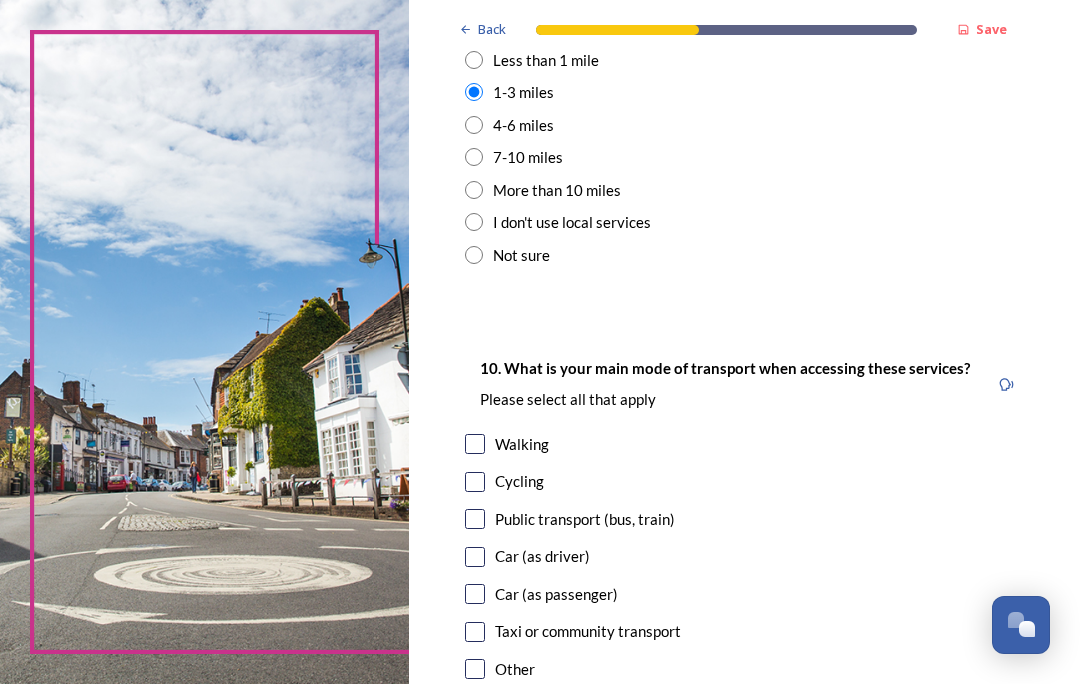 click at bounding box center (475, 557) 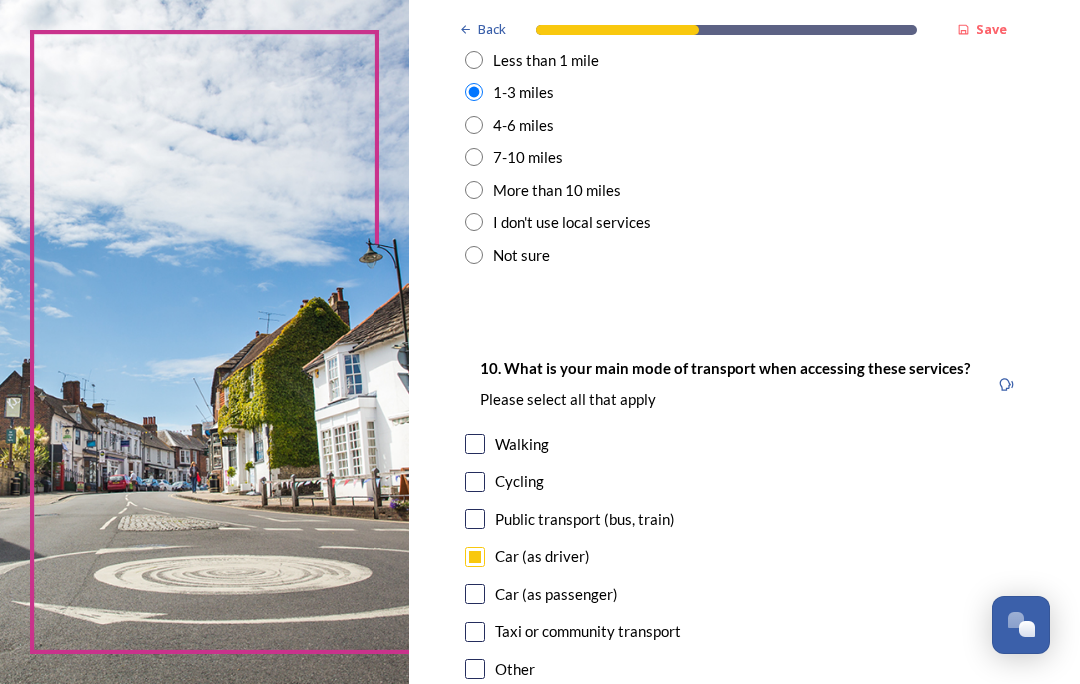 click at bounding box center (475, 594) 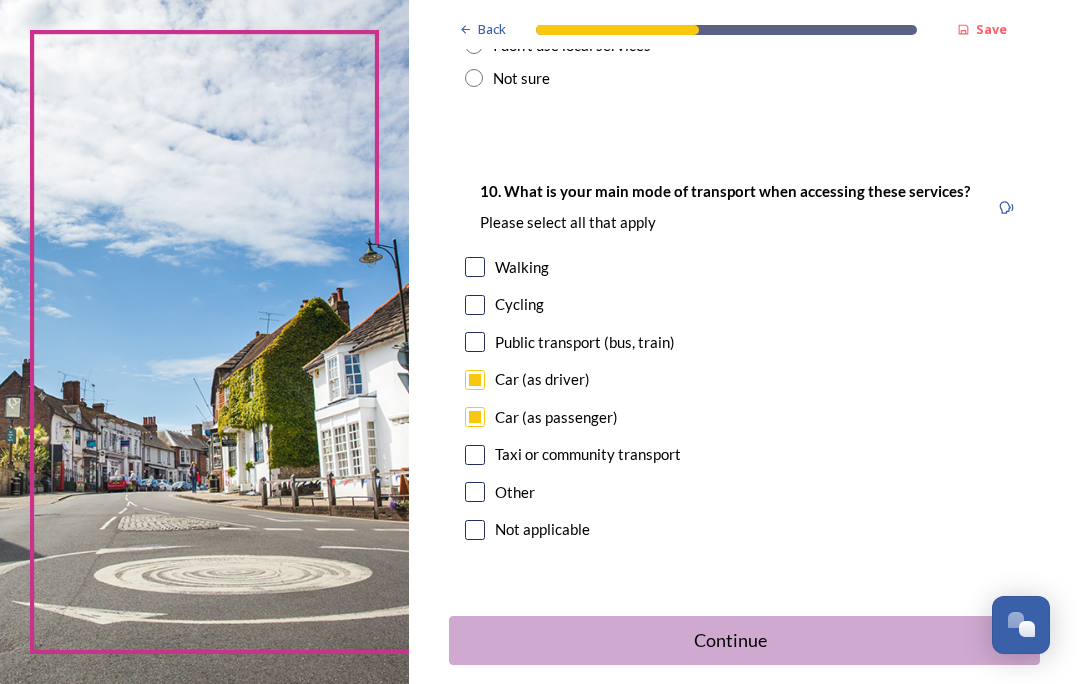 scroll, scrollTop: 1993, scrollLeft: 0, axis: vertical 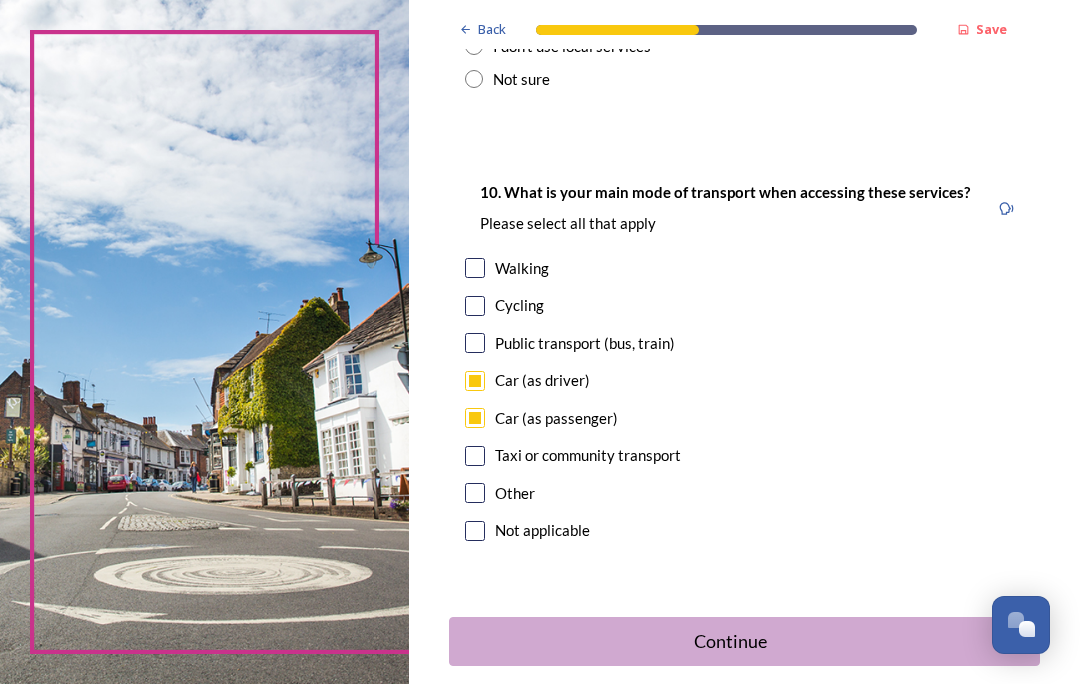 click on "Continue" at bounding box center (731, 641) 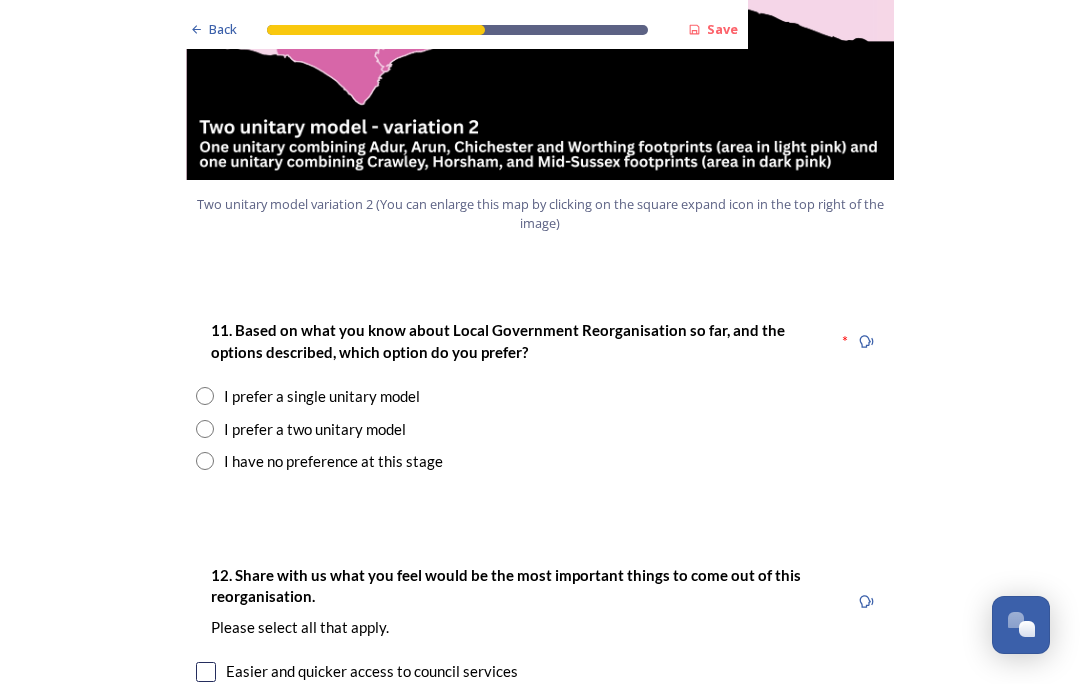 scroll, scrollTop: 2421, scrollLeft: 0, axis: vertical 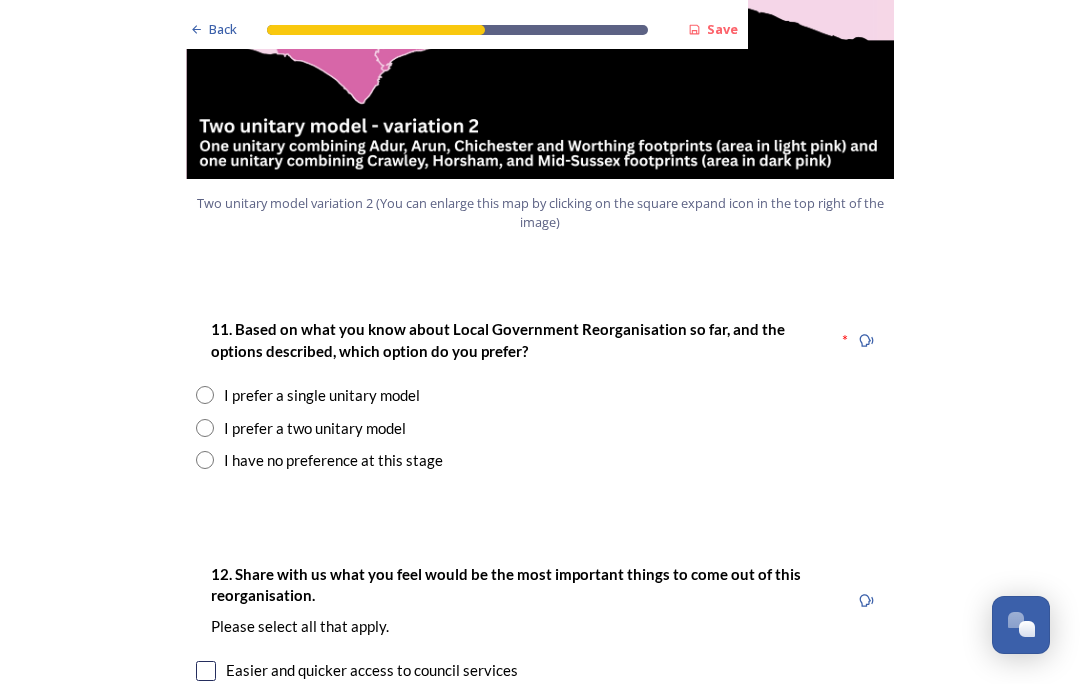 click at bounding box center [205, 460] 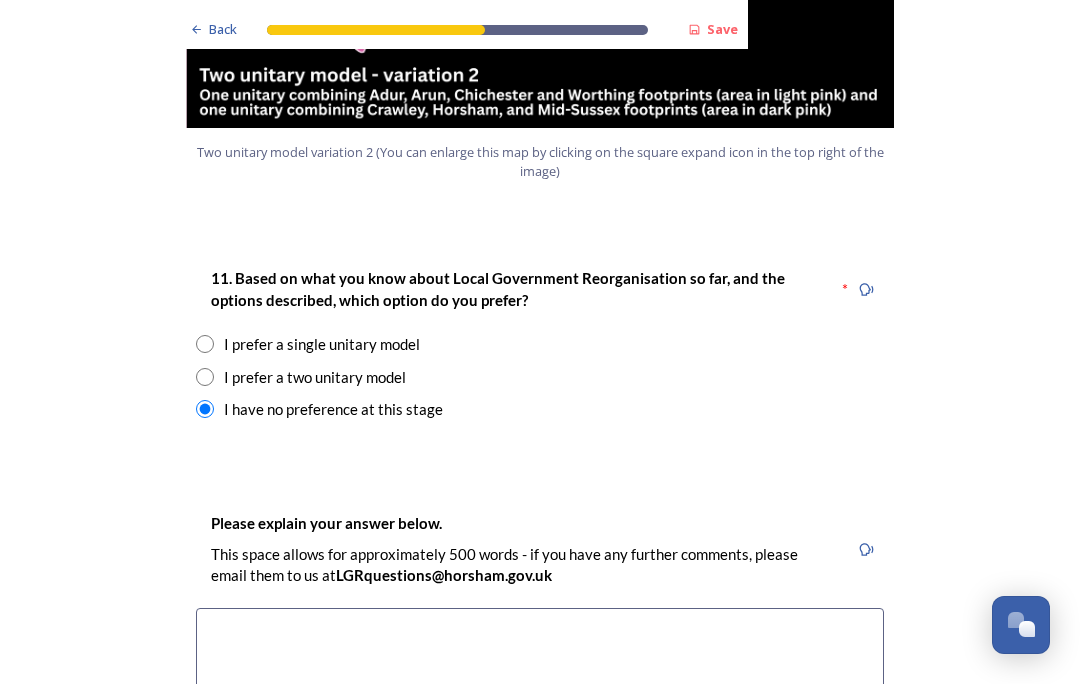 scroll, scrollTop: 2474, scrollLeft: 0, axis: vertical 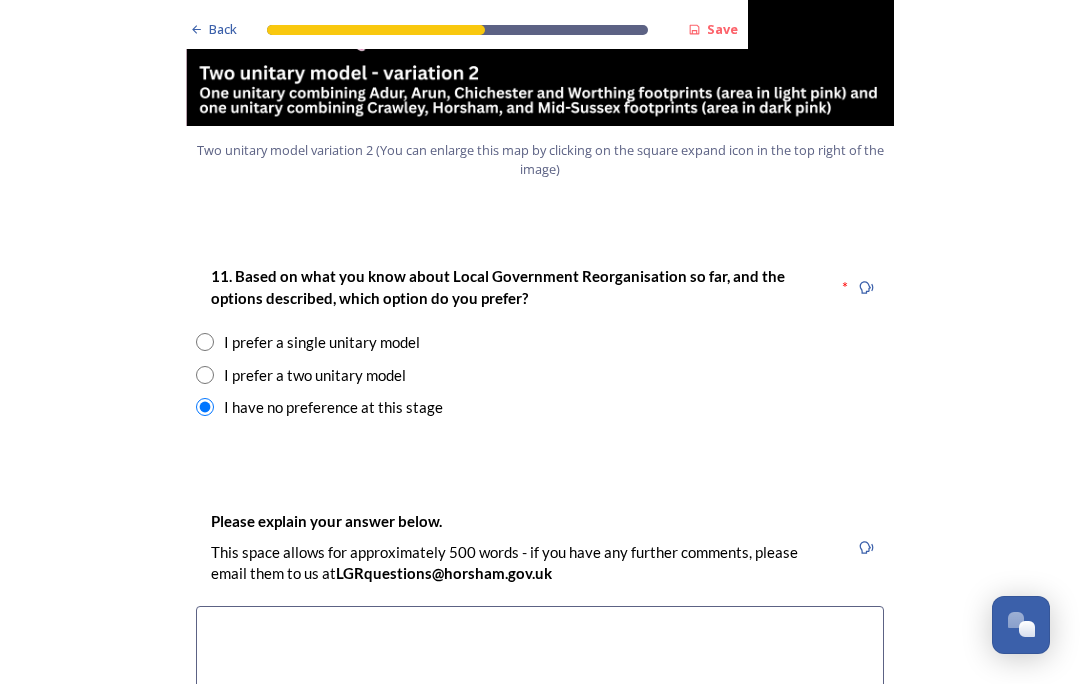 click at bounding box center [540, 718] 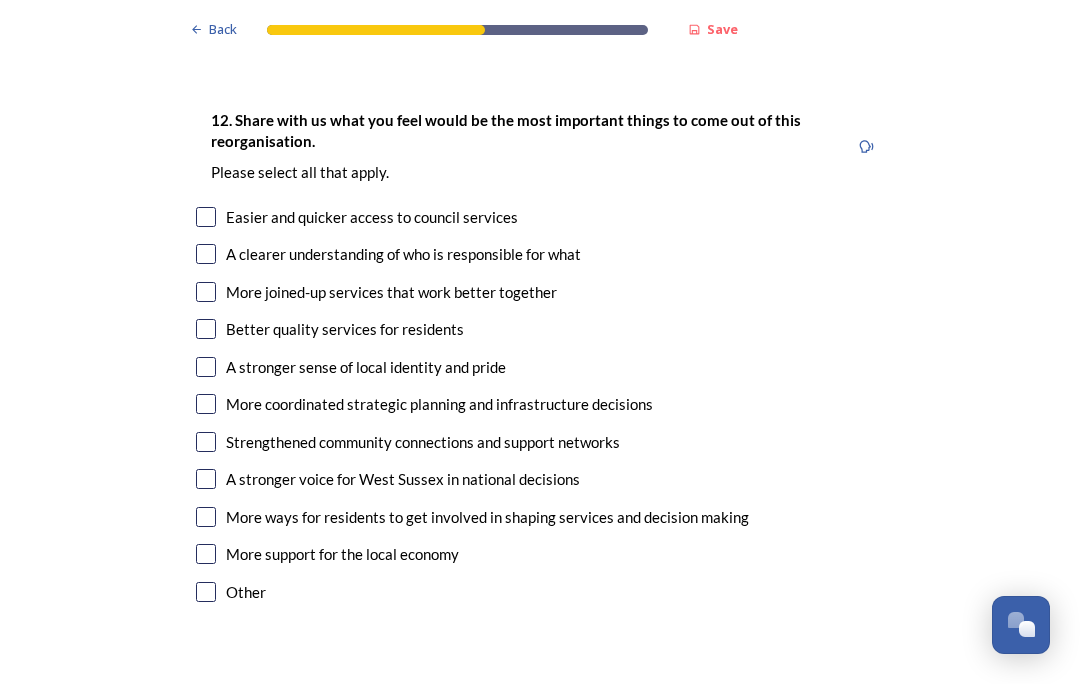 scroll, scrollTop: 3304, scrollLeft: 0, axis: vertical 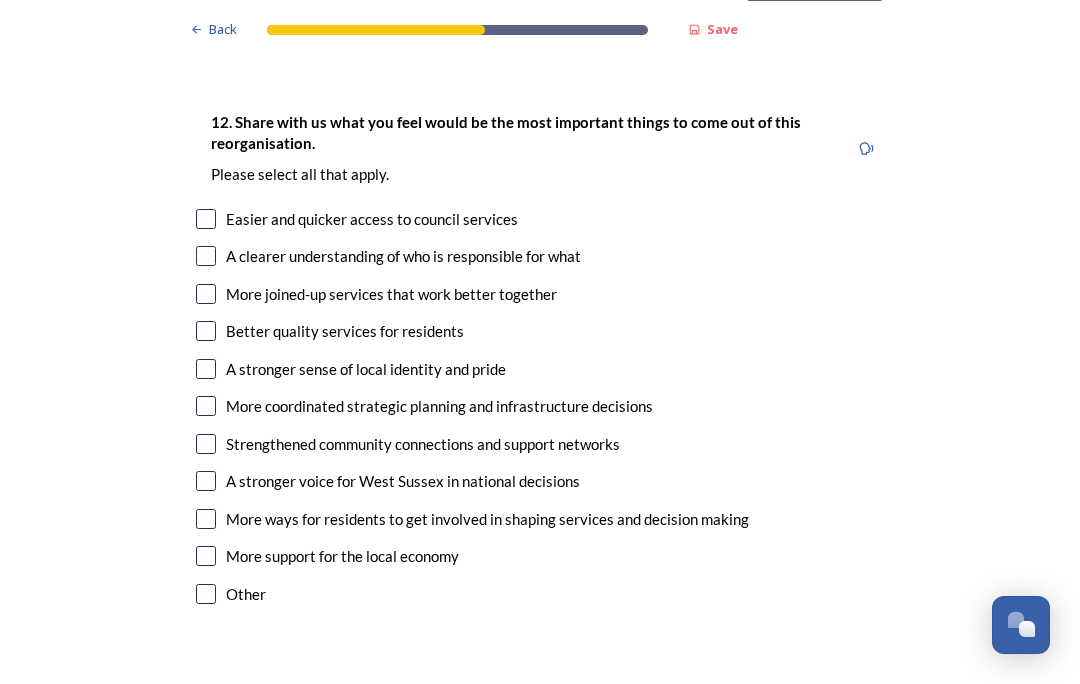 type on "Don’t feel my opinion as a resident will make any difference
Government will make decision" 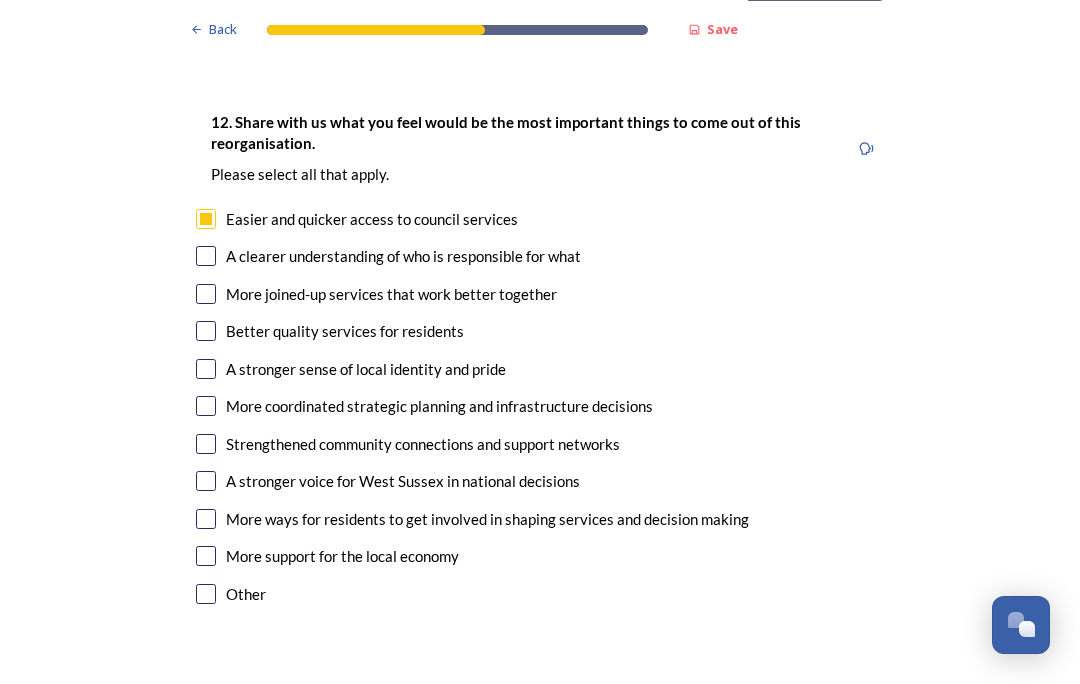 click at bounding box center (206, 294) 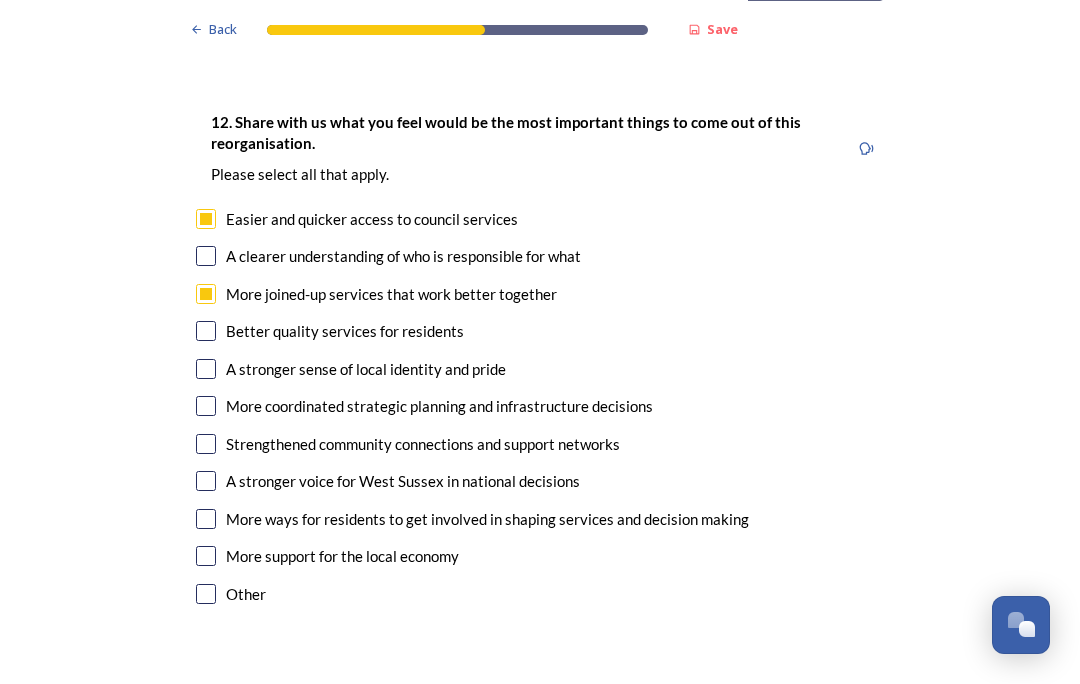 click at bounding box center [206, 369] 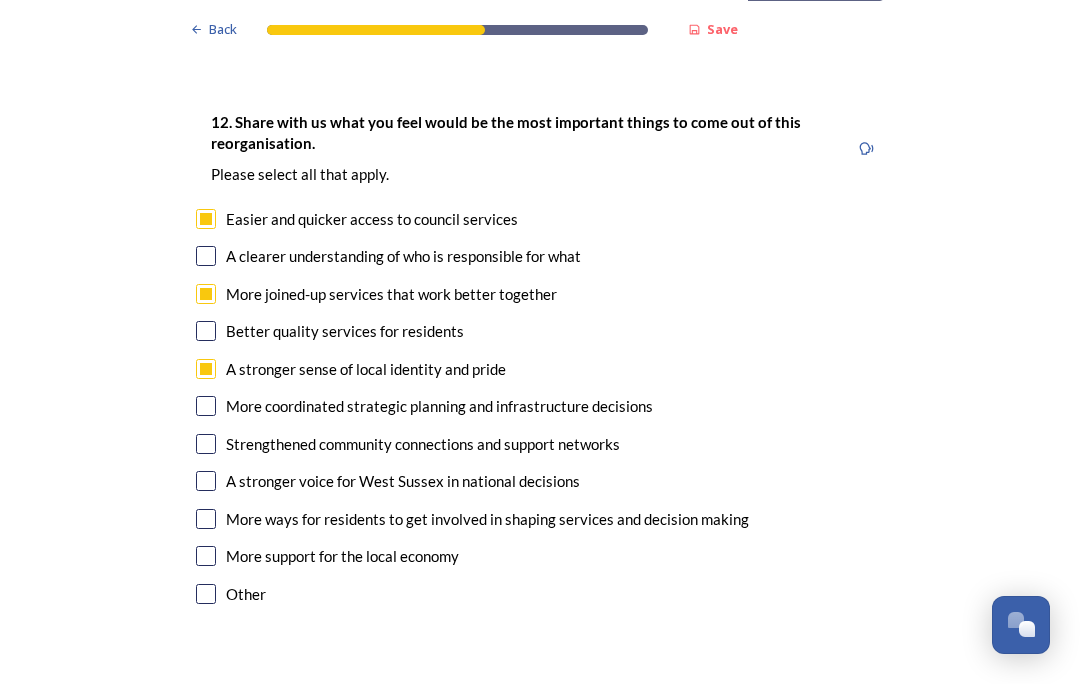 click at bounding box center [206, 481] 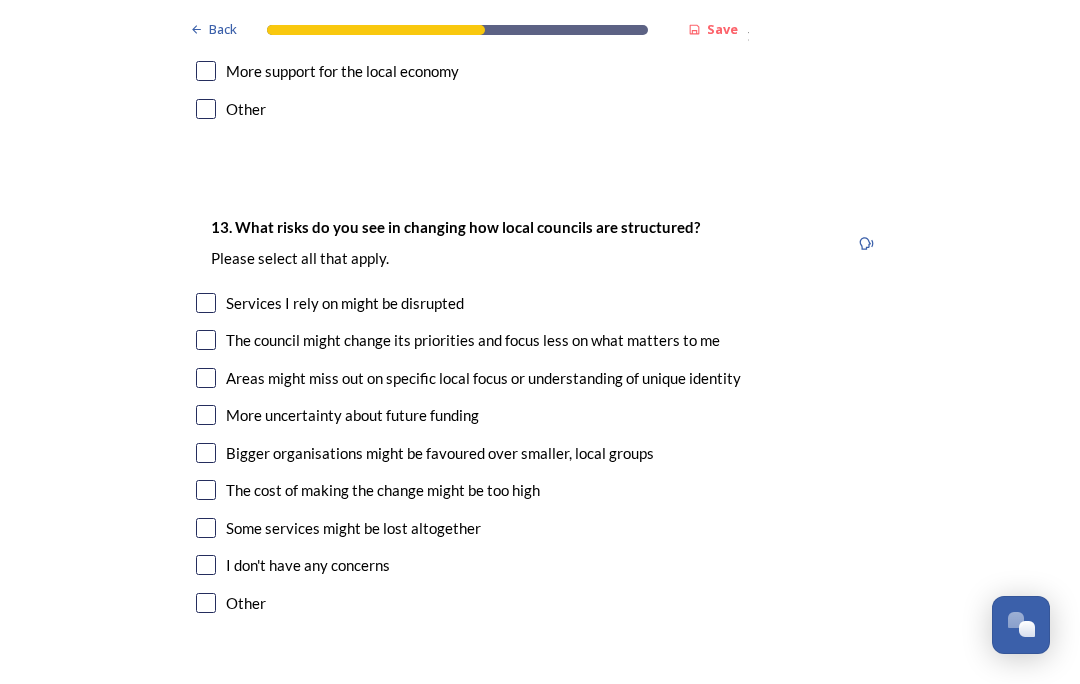 scroll, scrollTop: 3789, scrollLeft: 0, axis: vertical 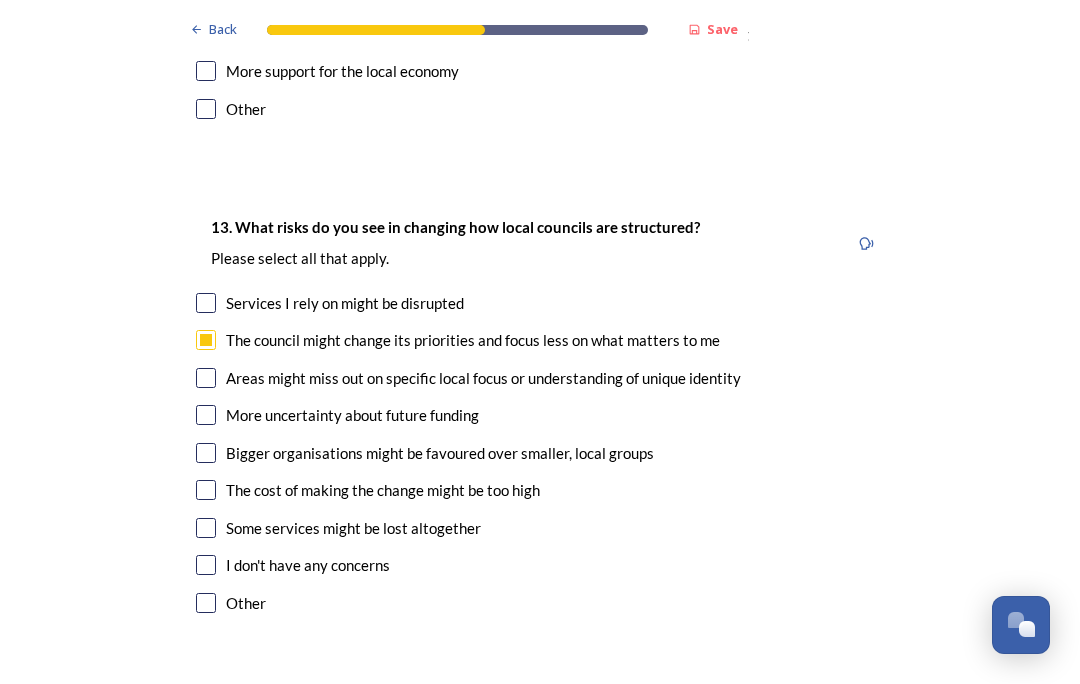click at bounding box center (206, 453) 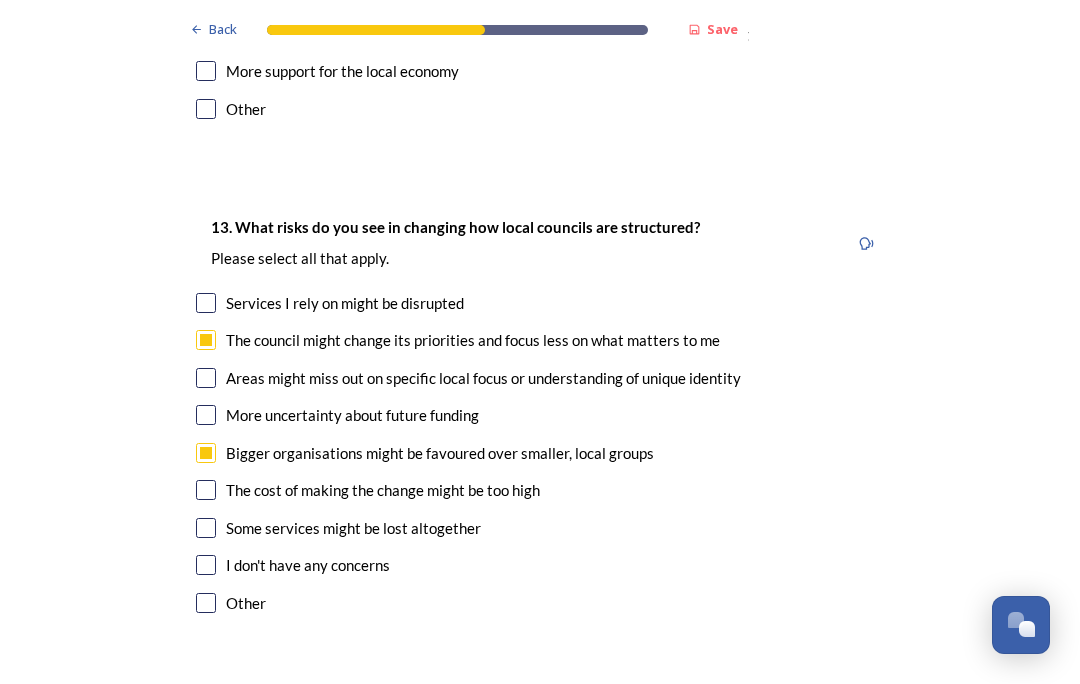 click at bounding box center [206, 490] 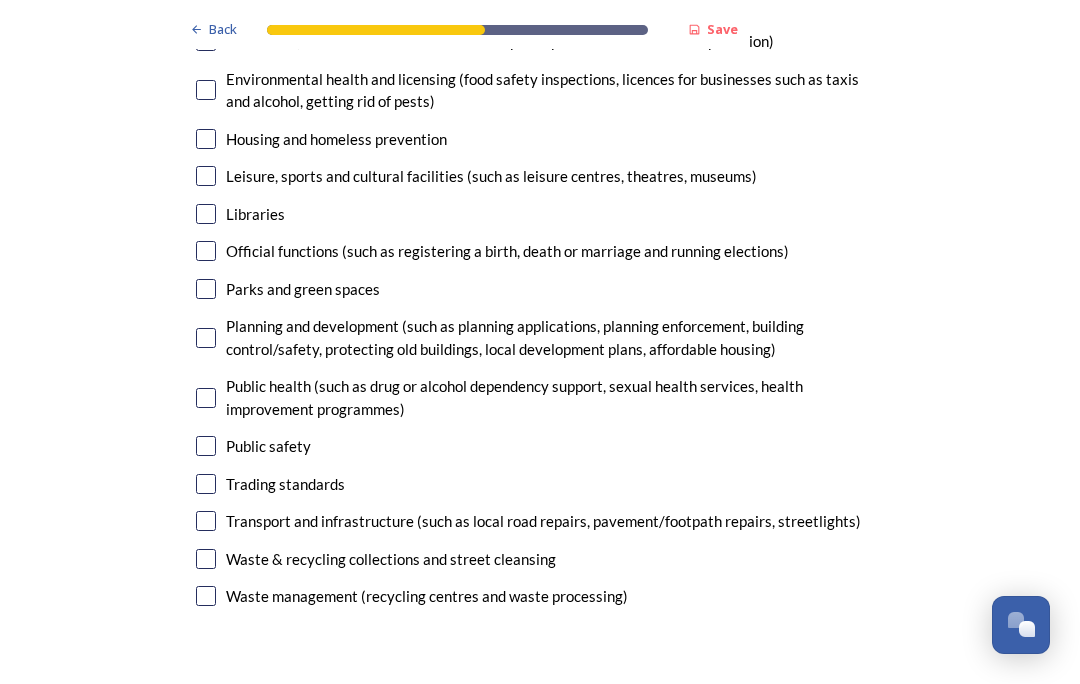 scroll, scrollTop: 4834, scrollLeft: 0, axis: vertical 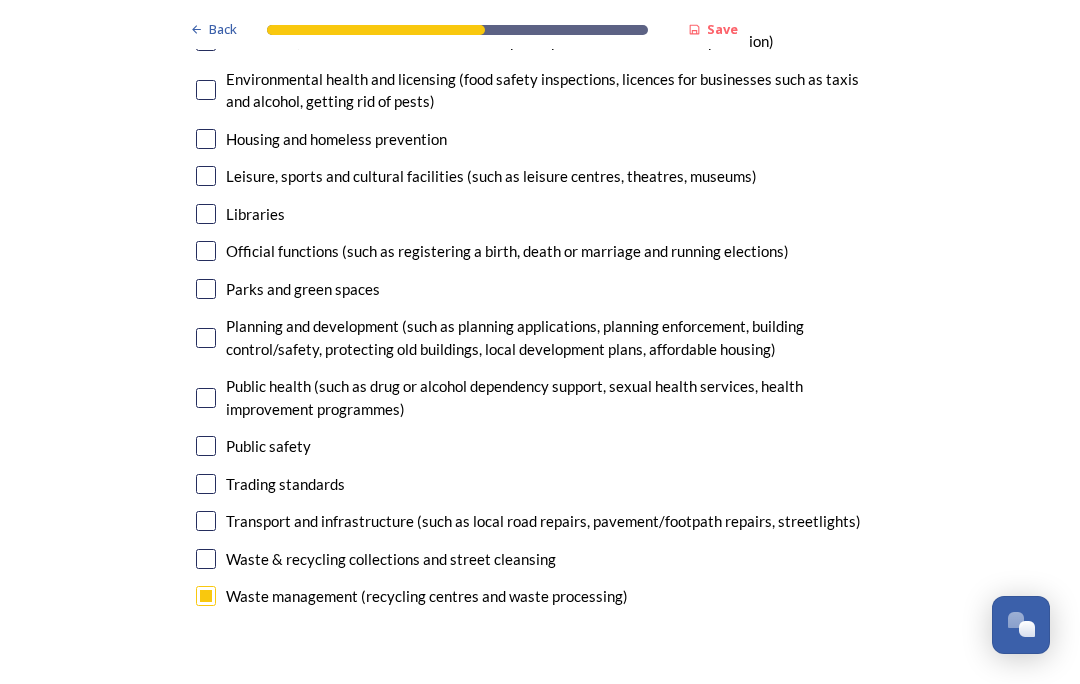 click at bounding box center [206, 559] 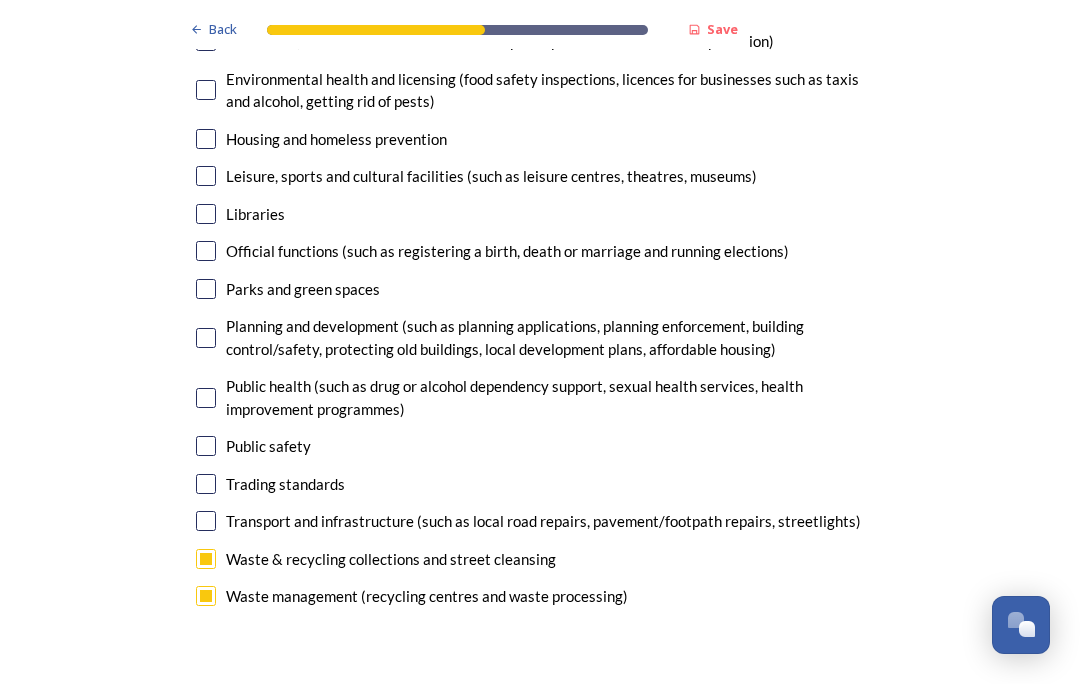 click at bounding box center (206, 521) 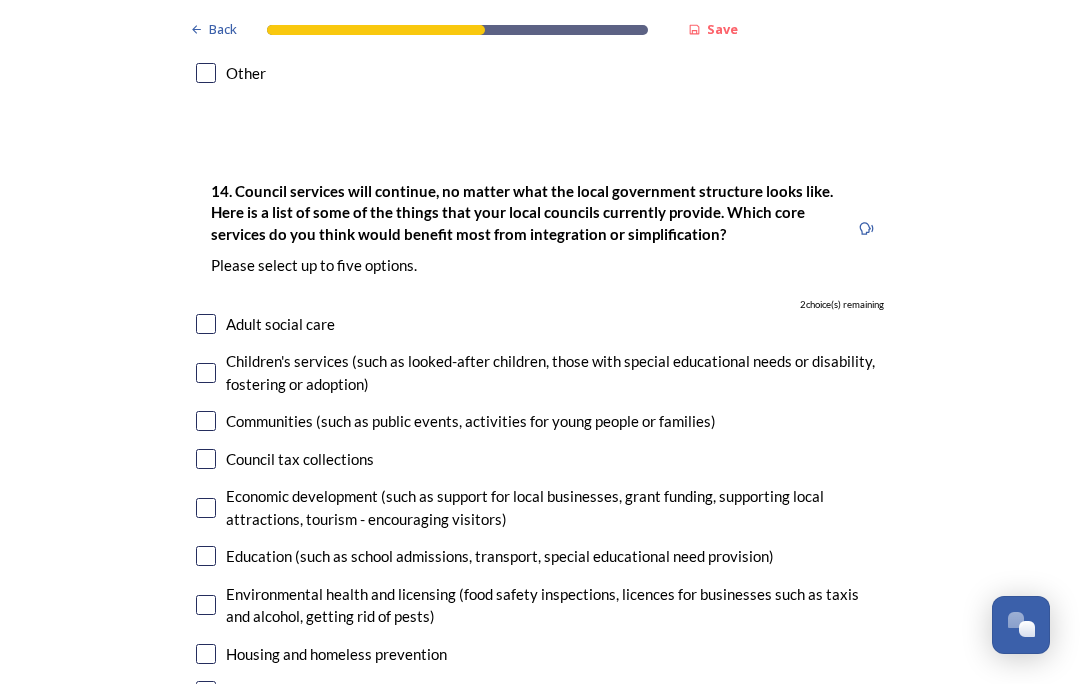 scroll, scrollTop: 4319, scrollLeft: 0, axis: vertical 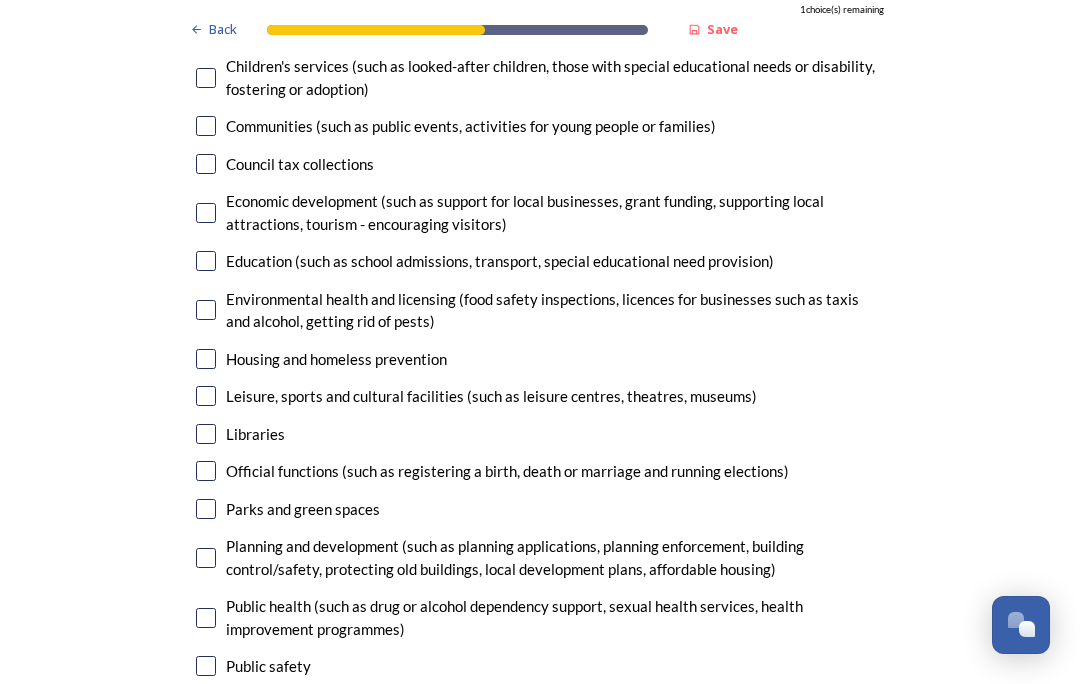 click at bounding box center (206, 558) 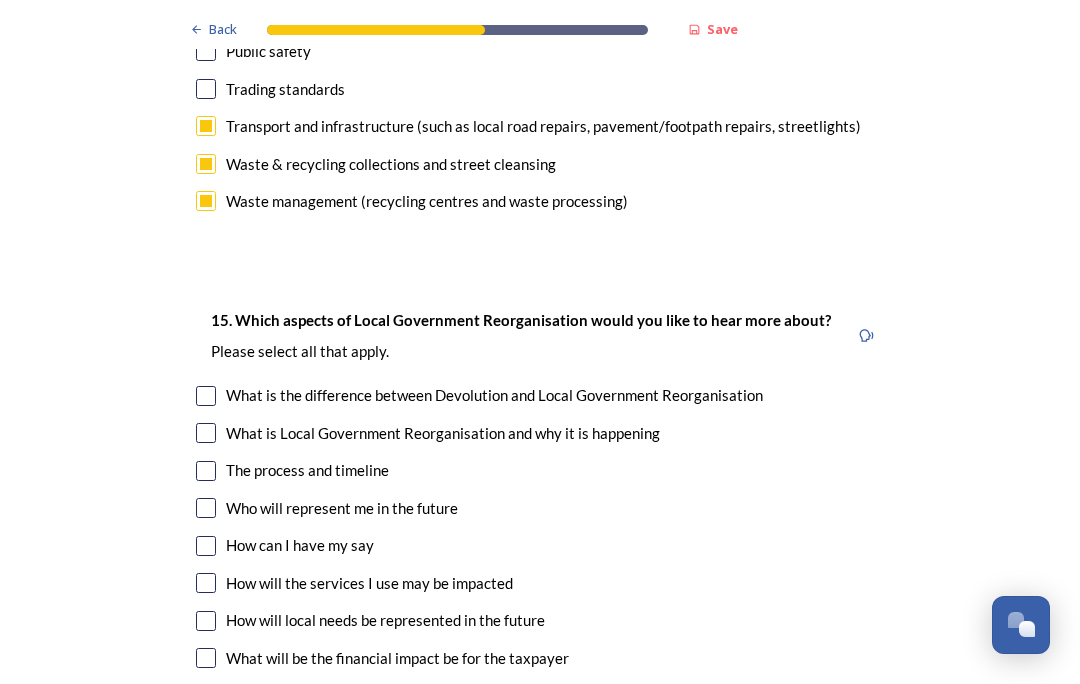 scroll, scrollTop: 5231, scrollLeft: 0, axis: vertical 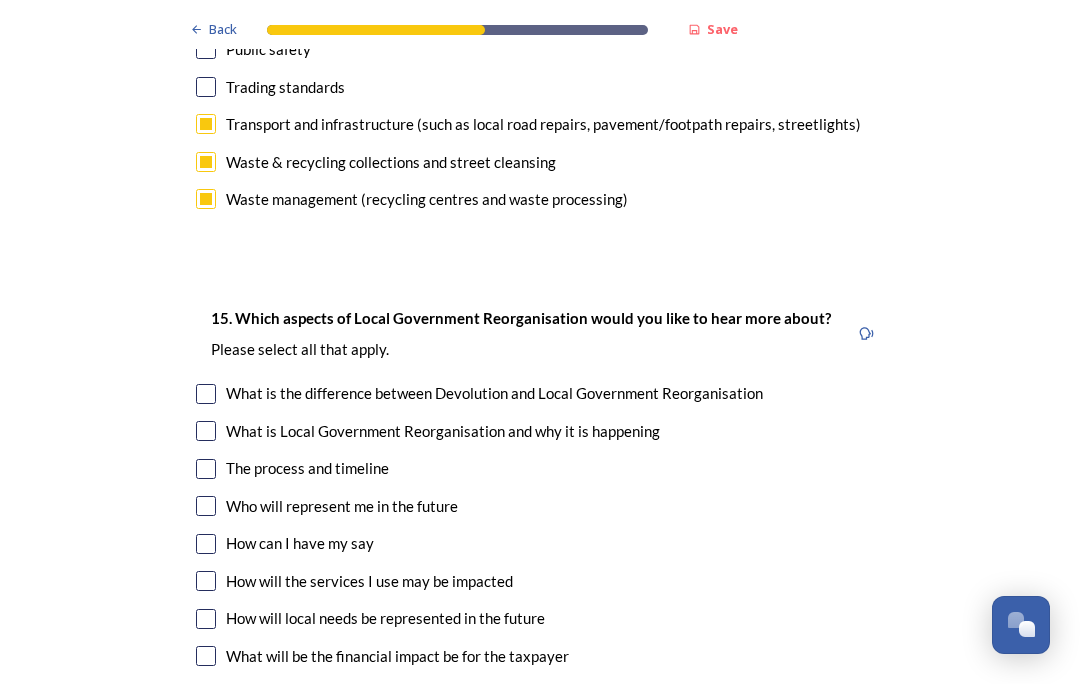 click at bounding box center (206, 506) 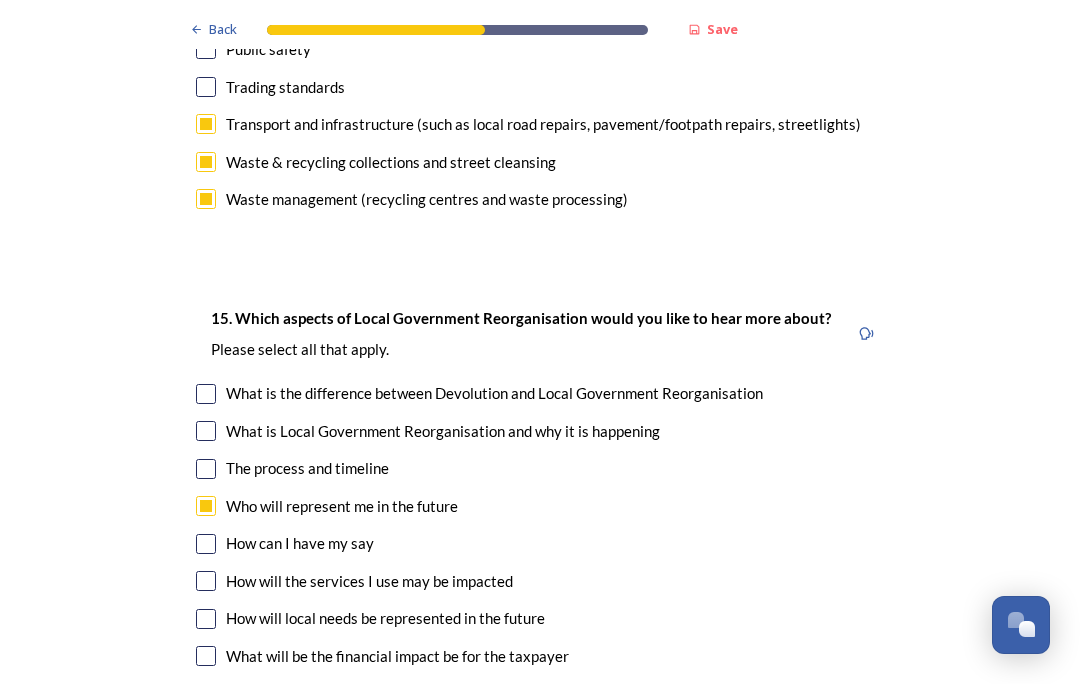 click at bounding box center [206, 581] 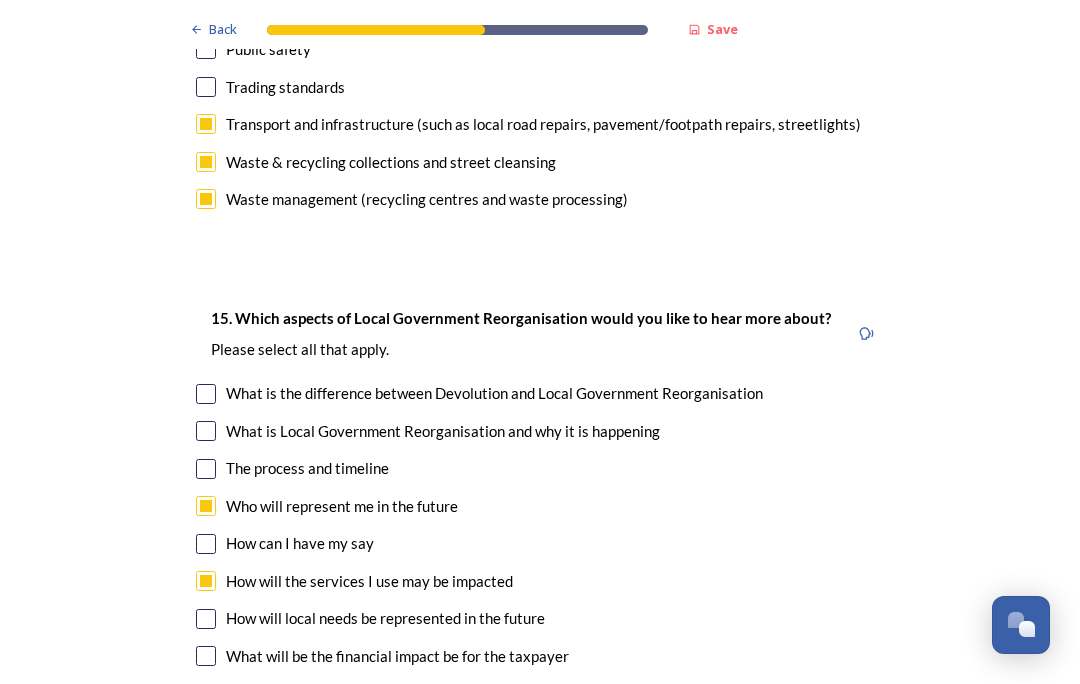 click at bounding box center [206, 619] 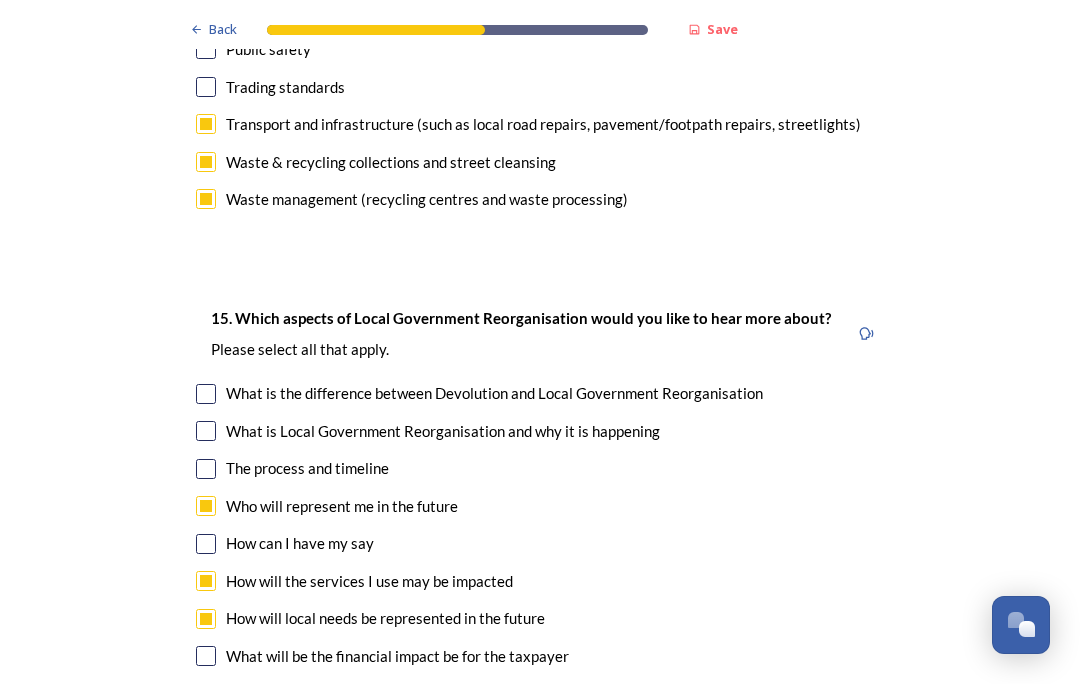 click at bounding box center [206, 656] 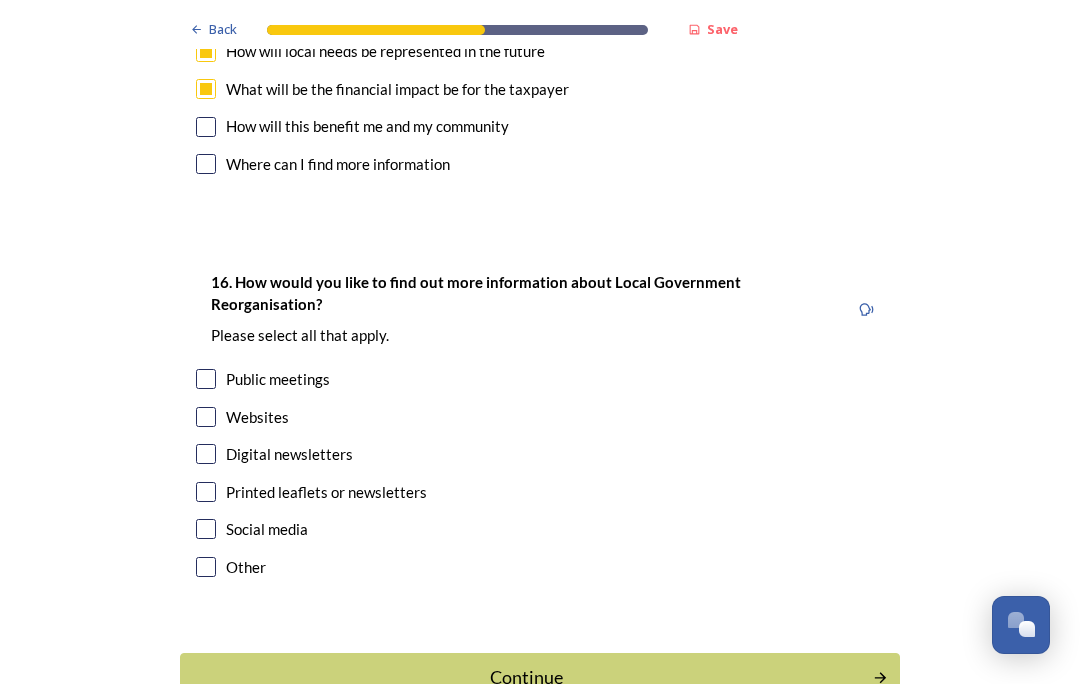scroll, scrollTop: 5794, scrollLeft: 0, axis: vertical 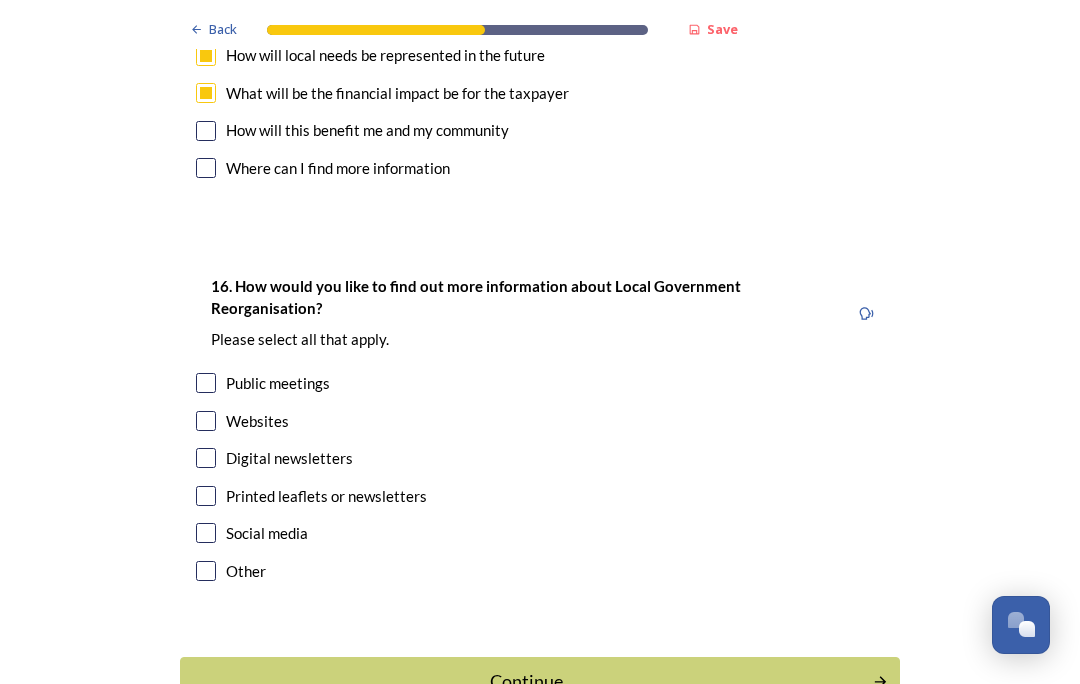 click at bounding box center (206, 421) 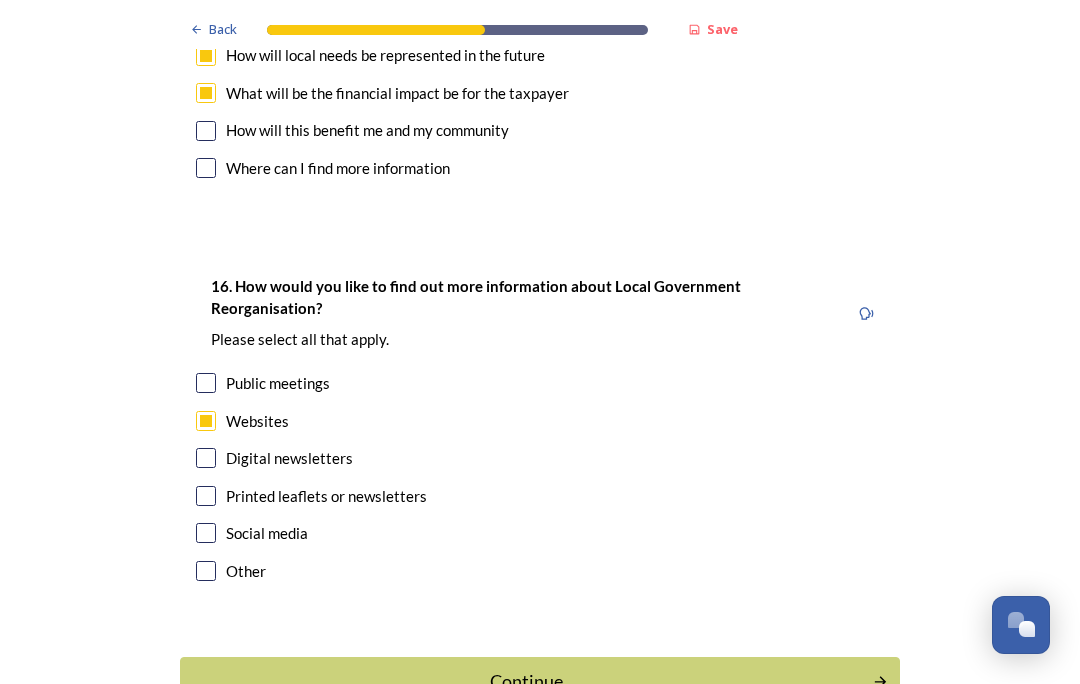 click at bounding box center [206, 533] 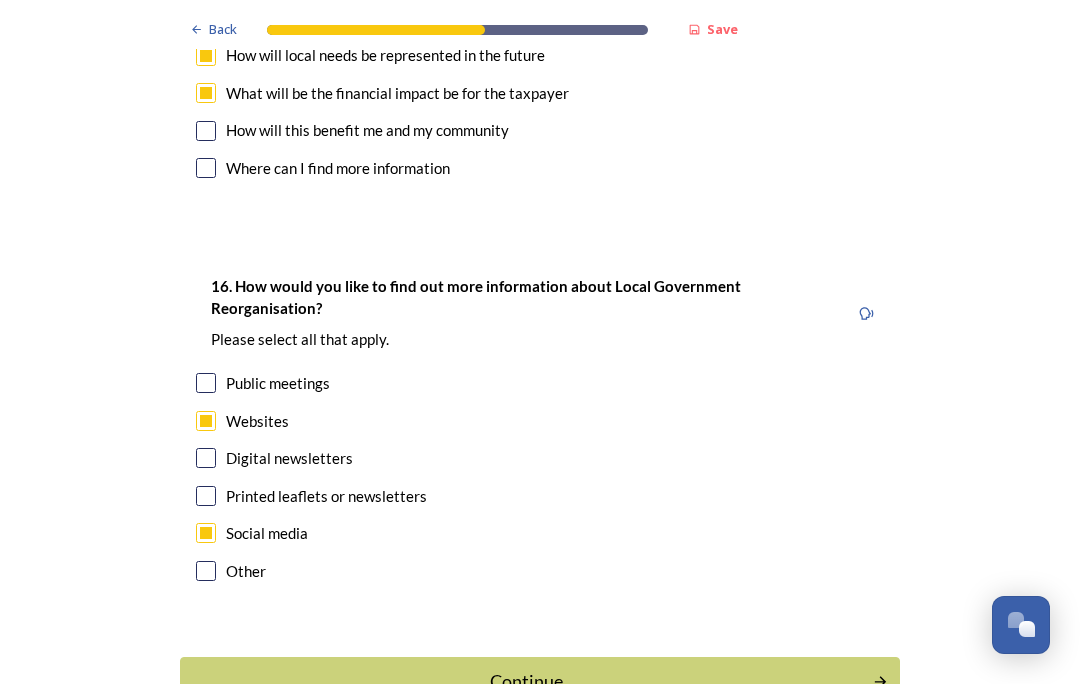 click at bounding box center (206, 458) 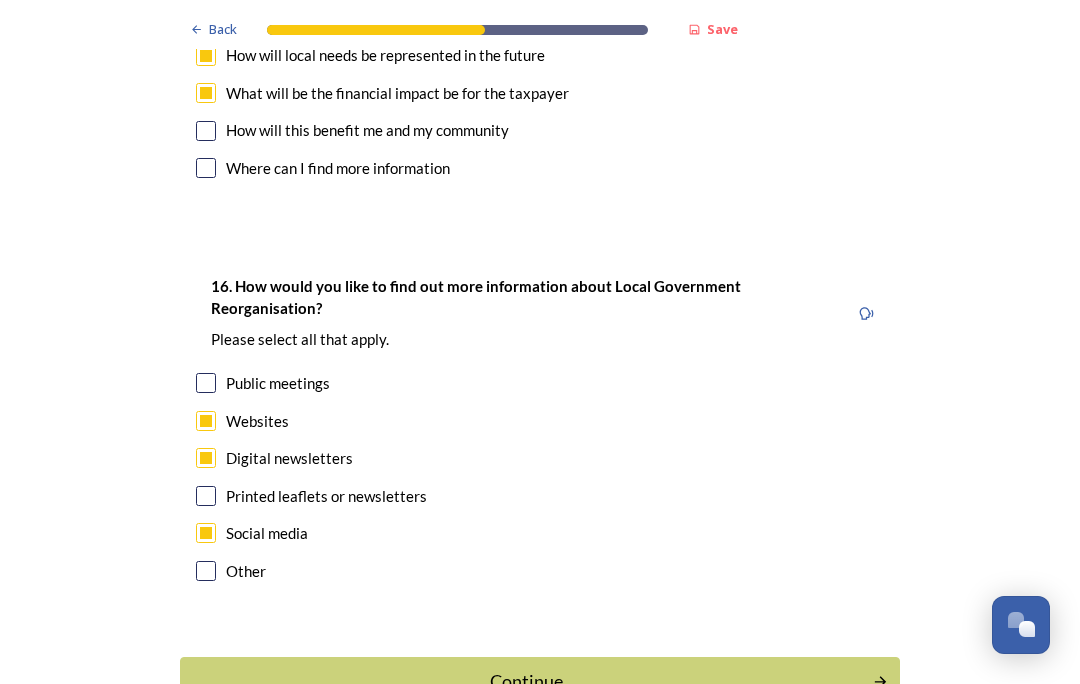click on "Continue" at bounding box center (526, 681) 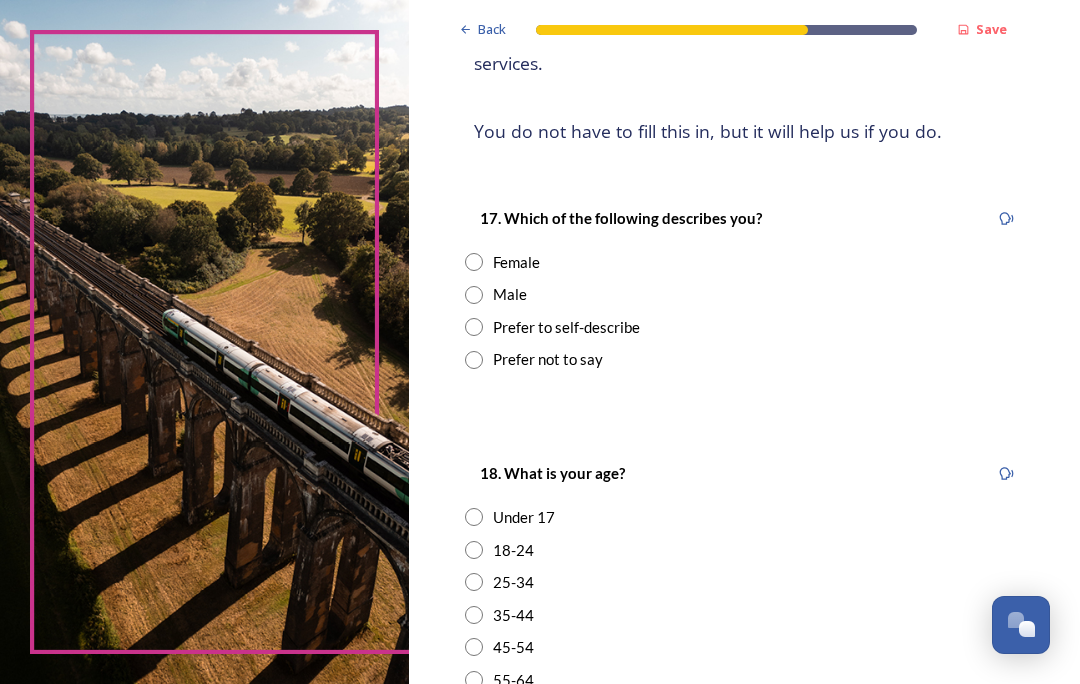 scroll, scrollTop: 271, scrollLeft: 0, axis: vertical 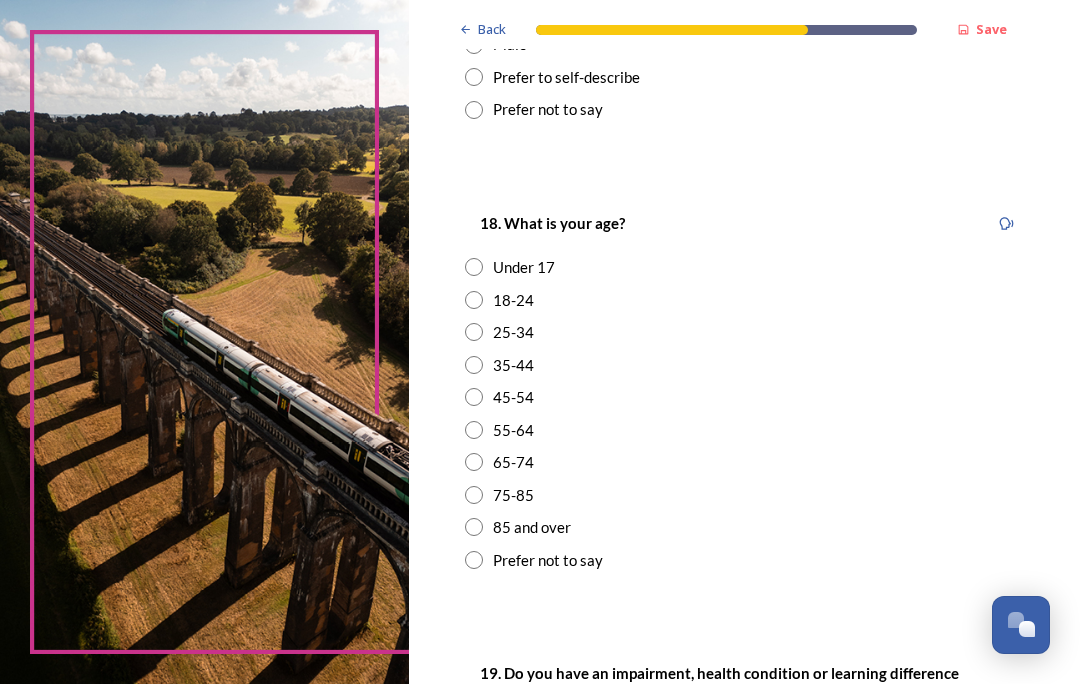 click at bounding box center [474, 462] 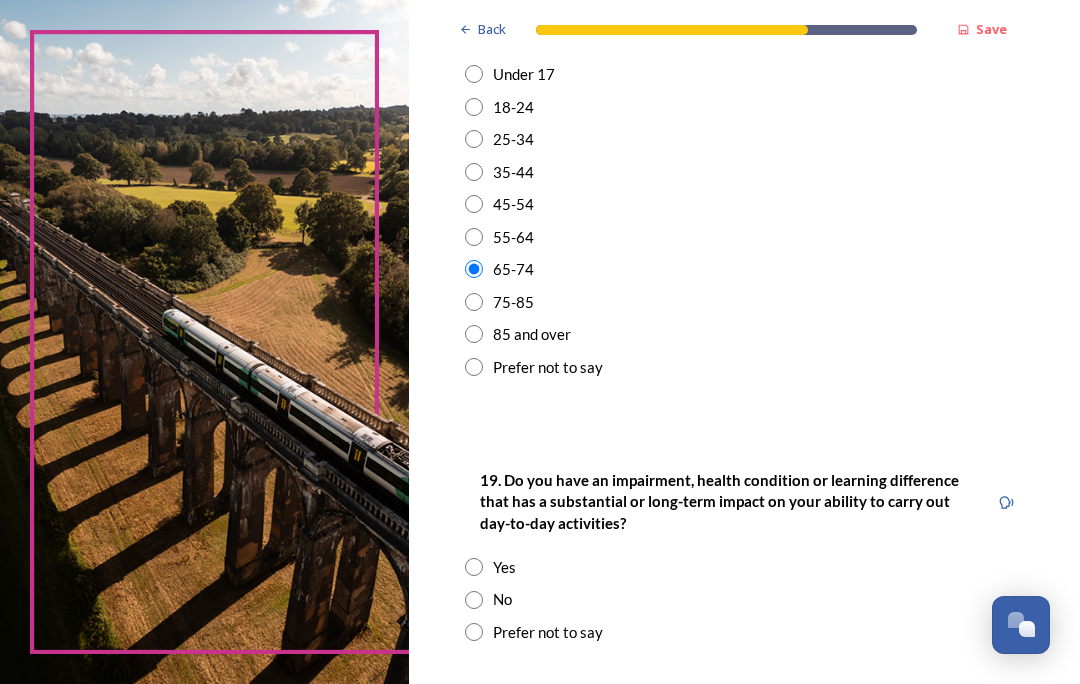 scroll, scrollTop: 750, scrollLeft: 0, axis: vertical 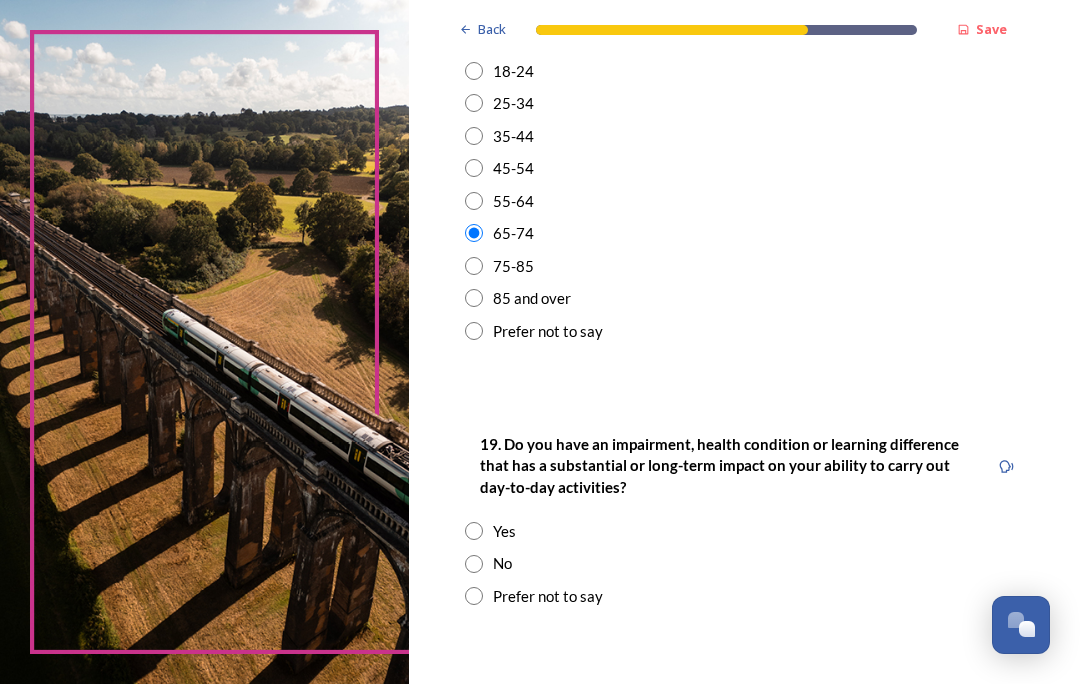 click at bounding box center (474, 564) 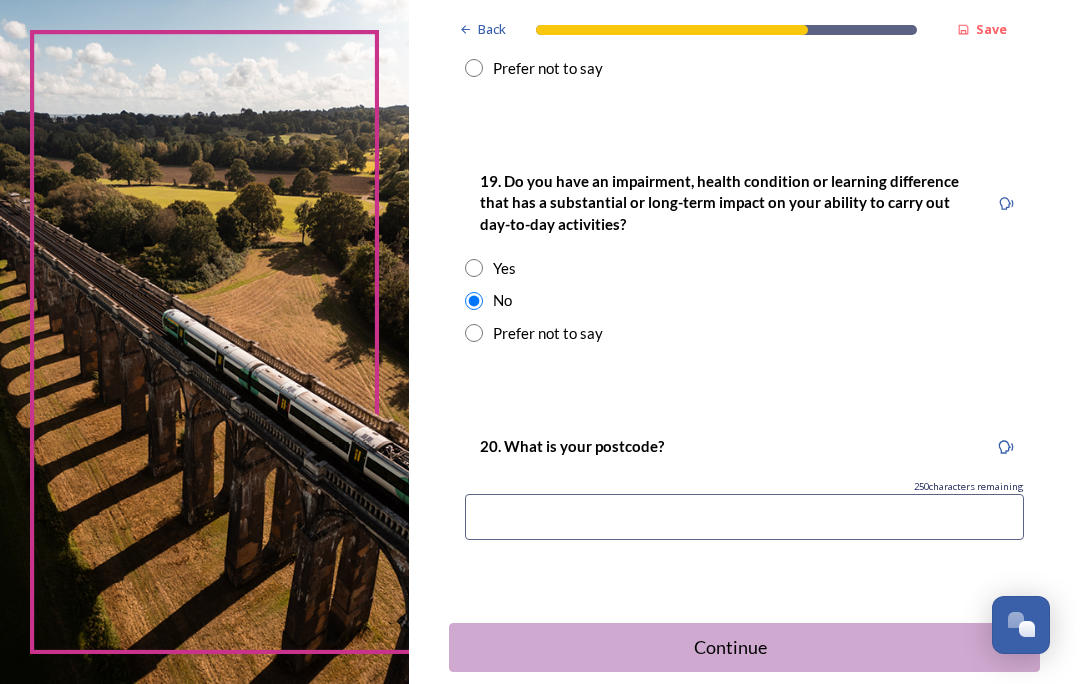 scroll, scrollTop: 1010, scrollLeft: 0, axis: vertical 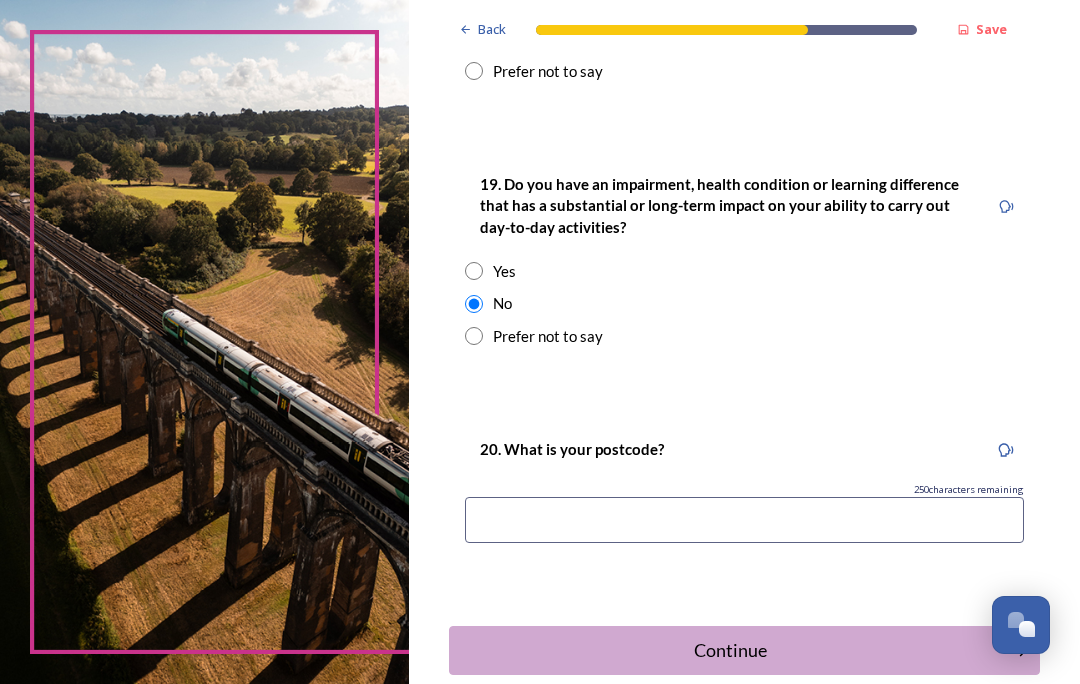 click at bounding box center (744, 520) 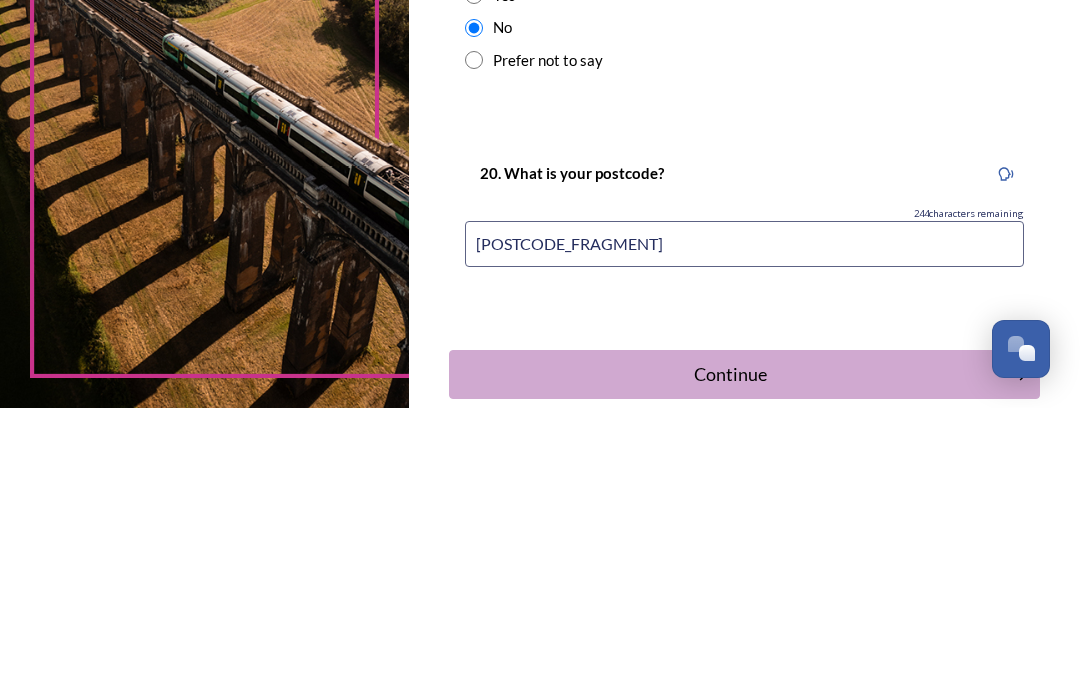 type on "[POSTCODE]" 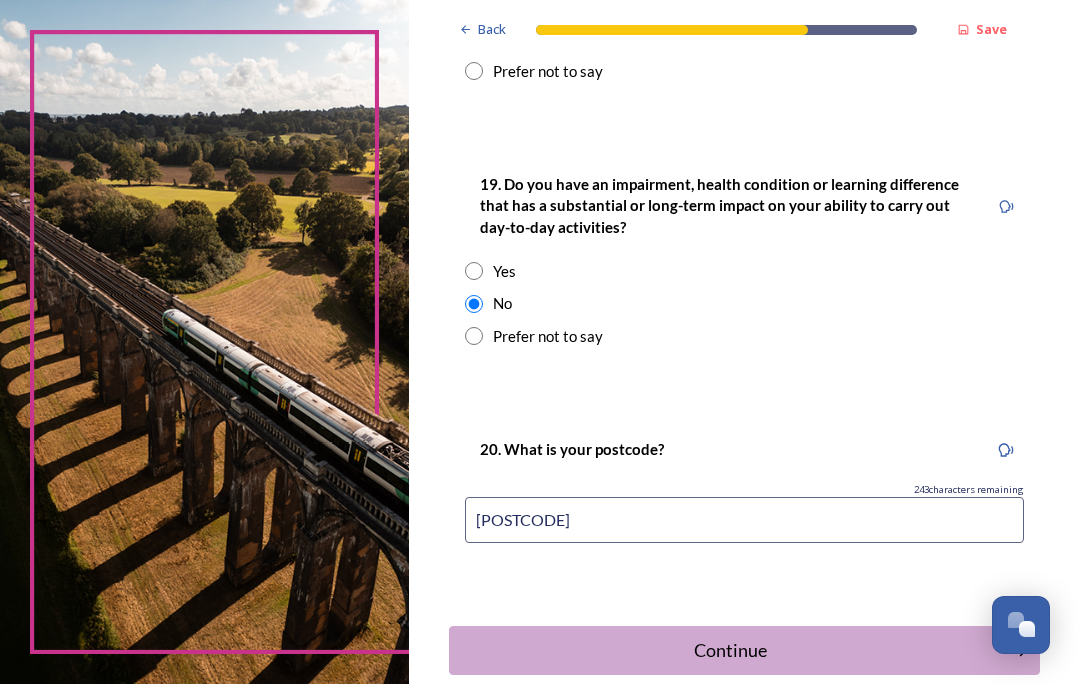 click on "Continue" at bounding box center [731, 650] 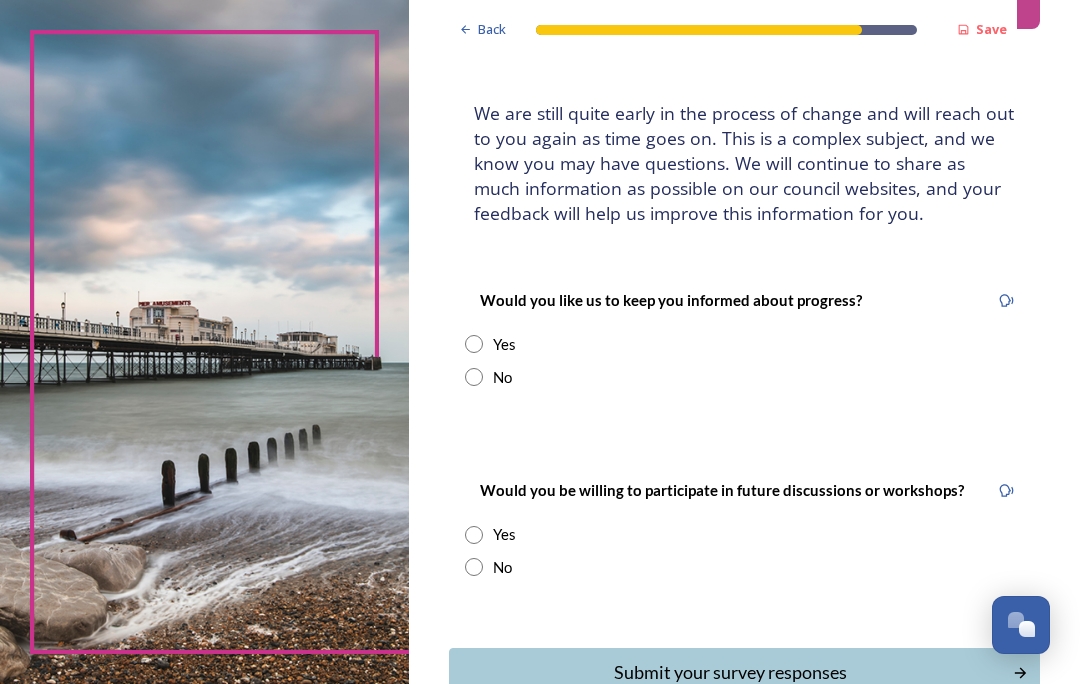 scroll, scrollTop: 96, scrollLeft: 0, axis: vertical 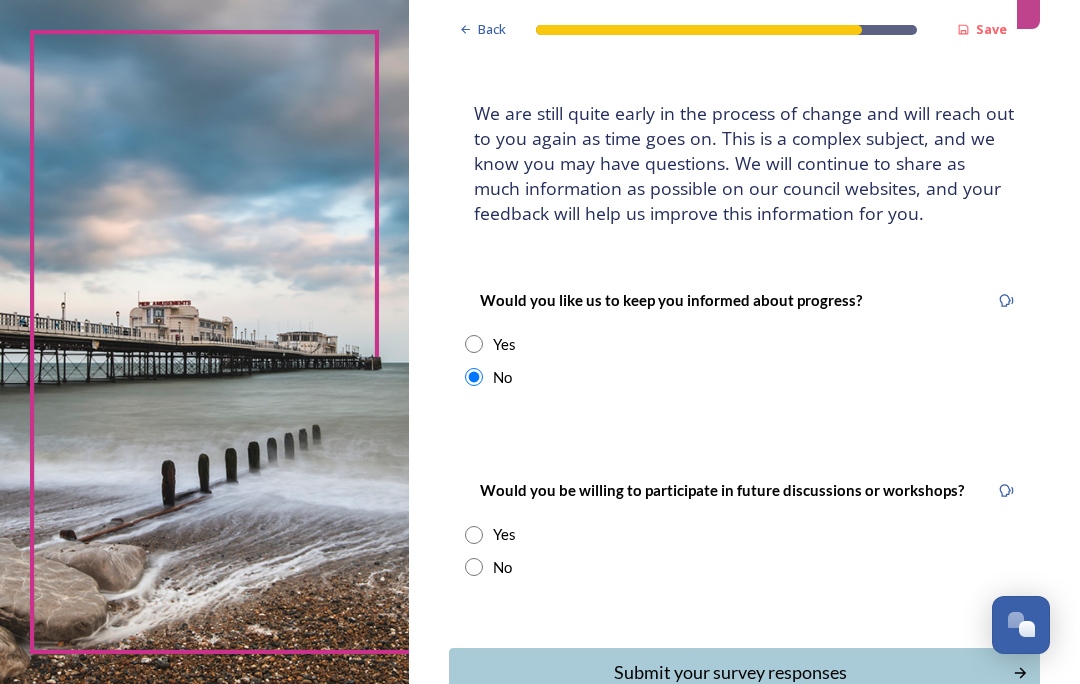 click at bounding box center (474, 567) 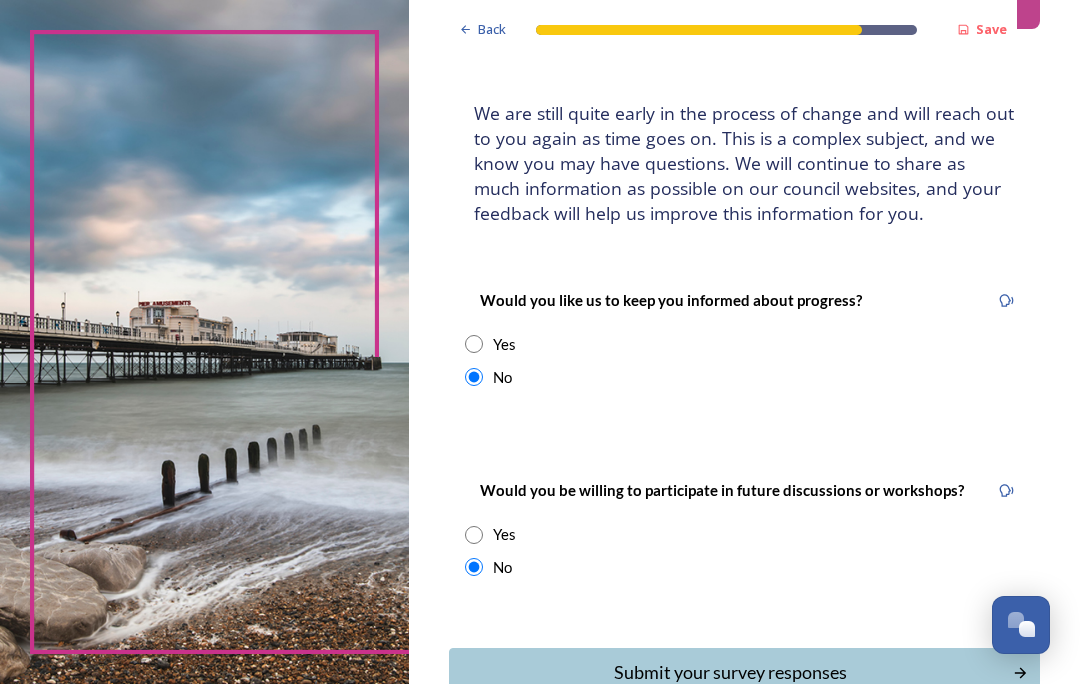 click on "Submit your survey responses" at bounding box center (731, 672) 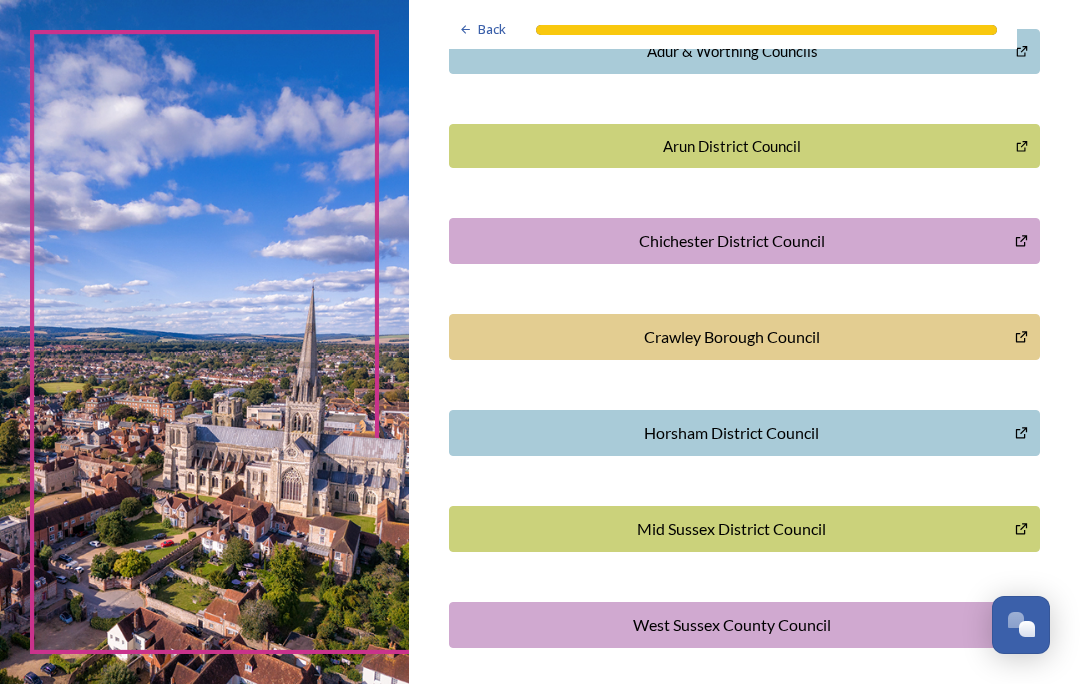 scroll, scrollTop: 523, scrollLeft: 0, axis: vertical 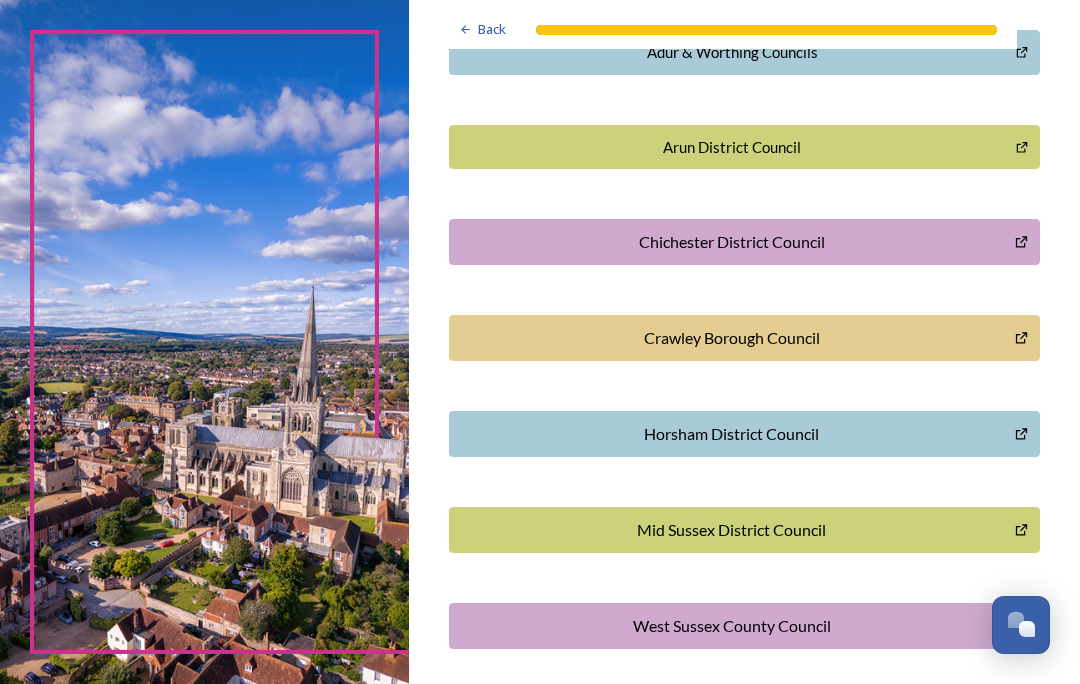 click on "Mid Sussex District Council" at bounding box center (732, 530) 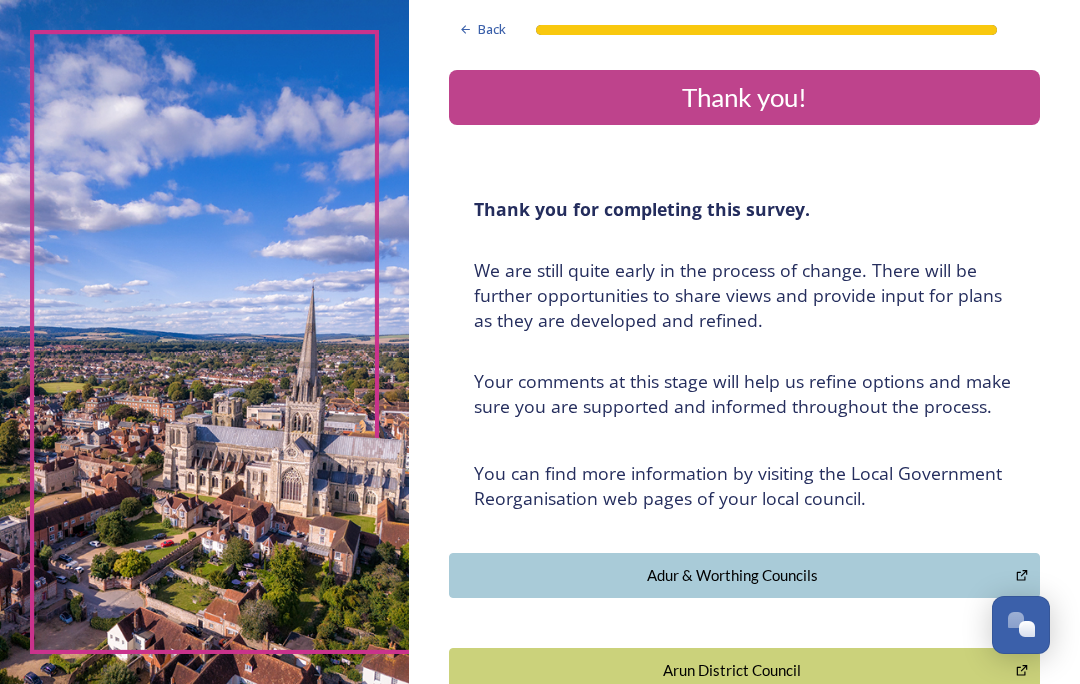 scroll, scrollTop: 0, scrollLeft: 0, axis: both 